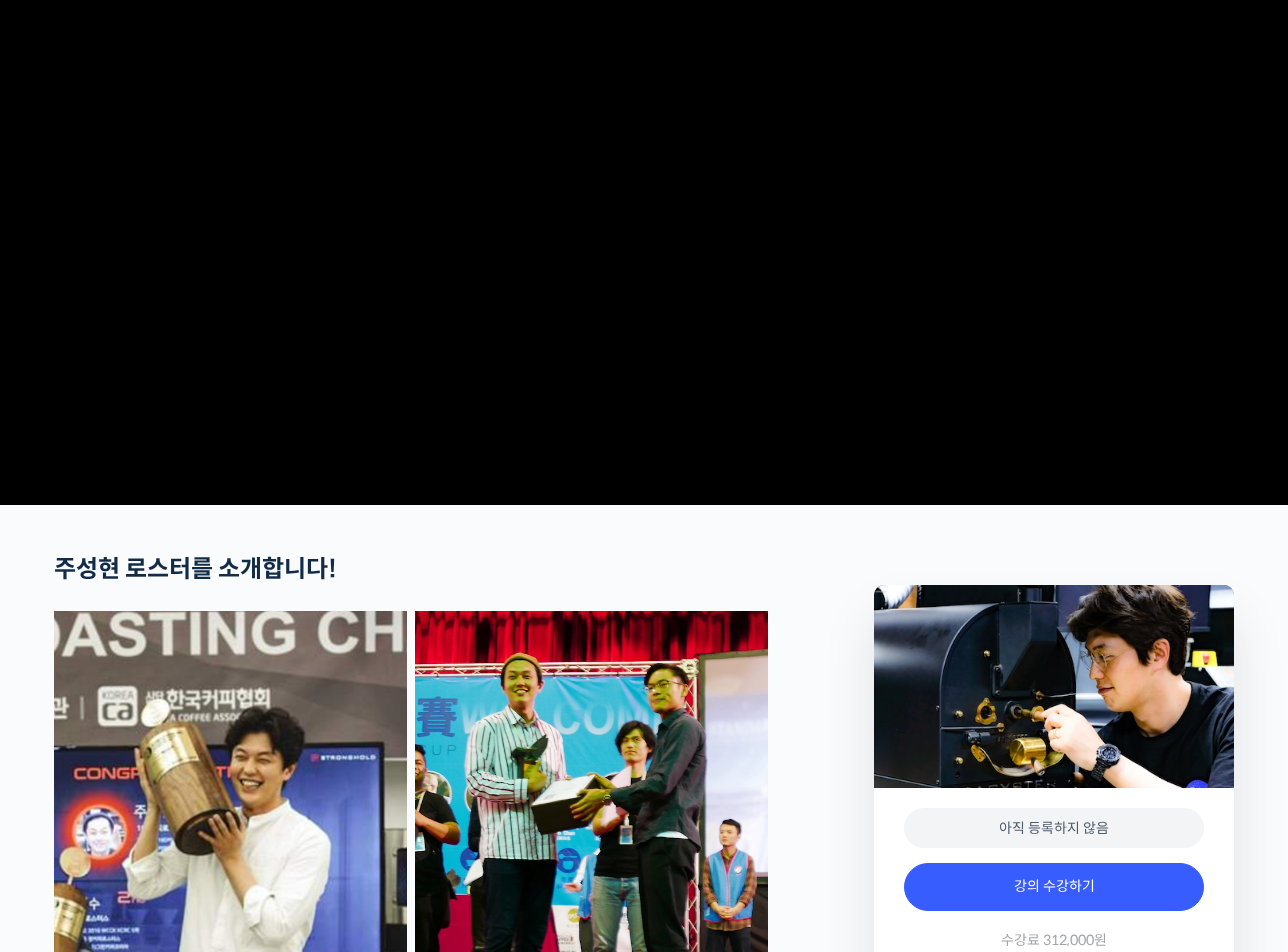 scroll, scrollTop: 0, scrollLeft: 0, axis: both 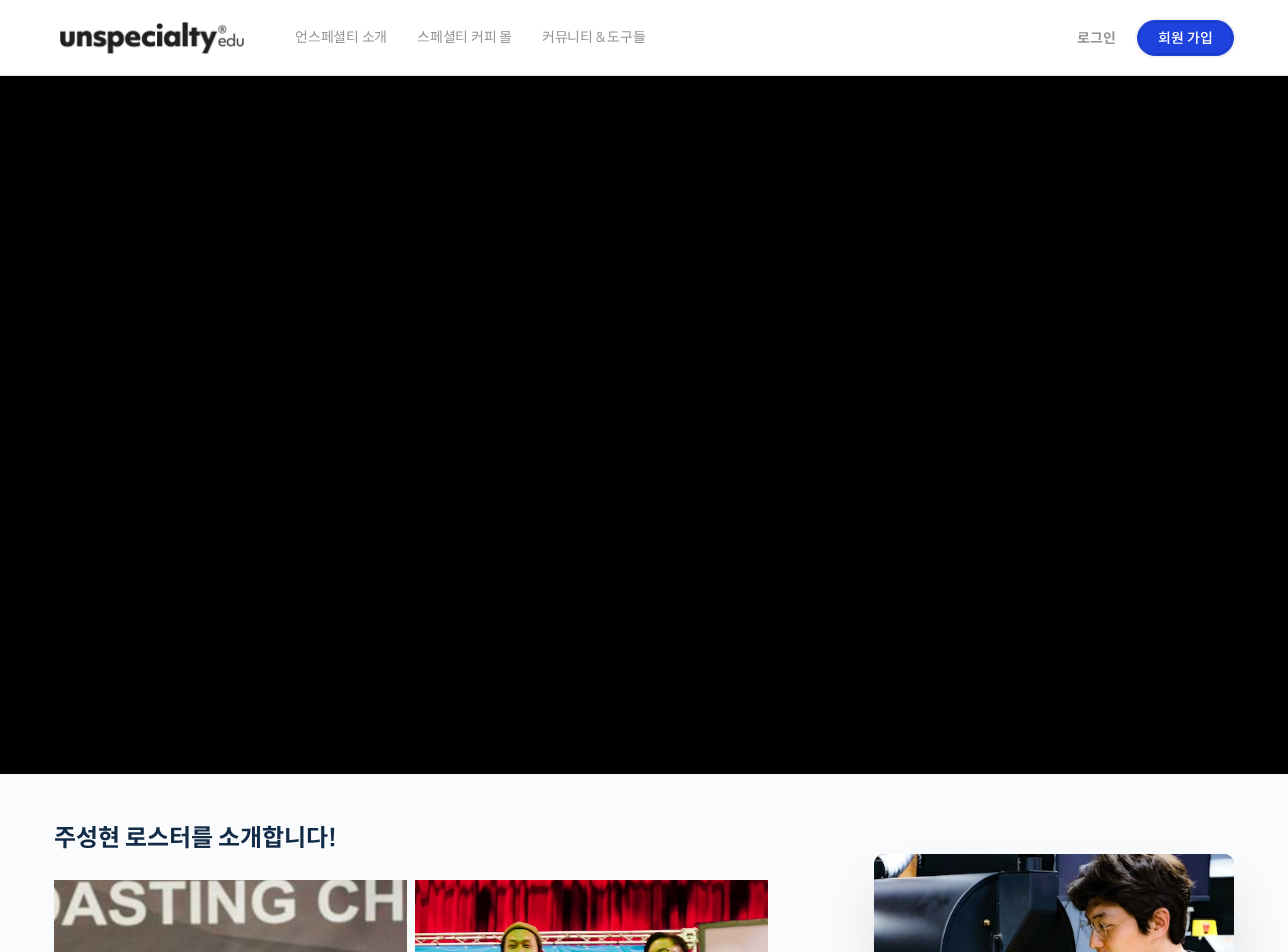 click on "회원 가입" at bounding box center (1185, 38) 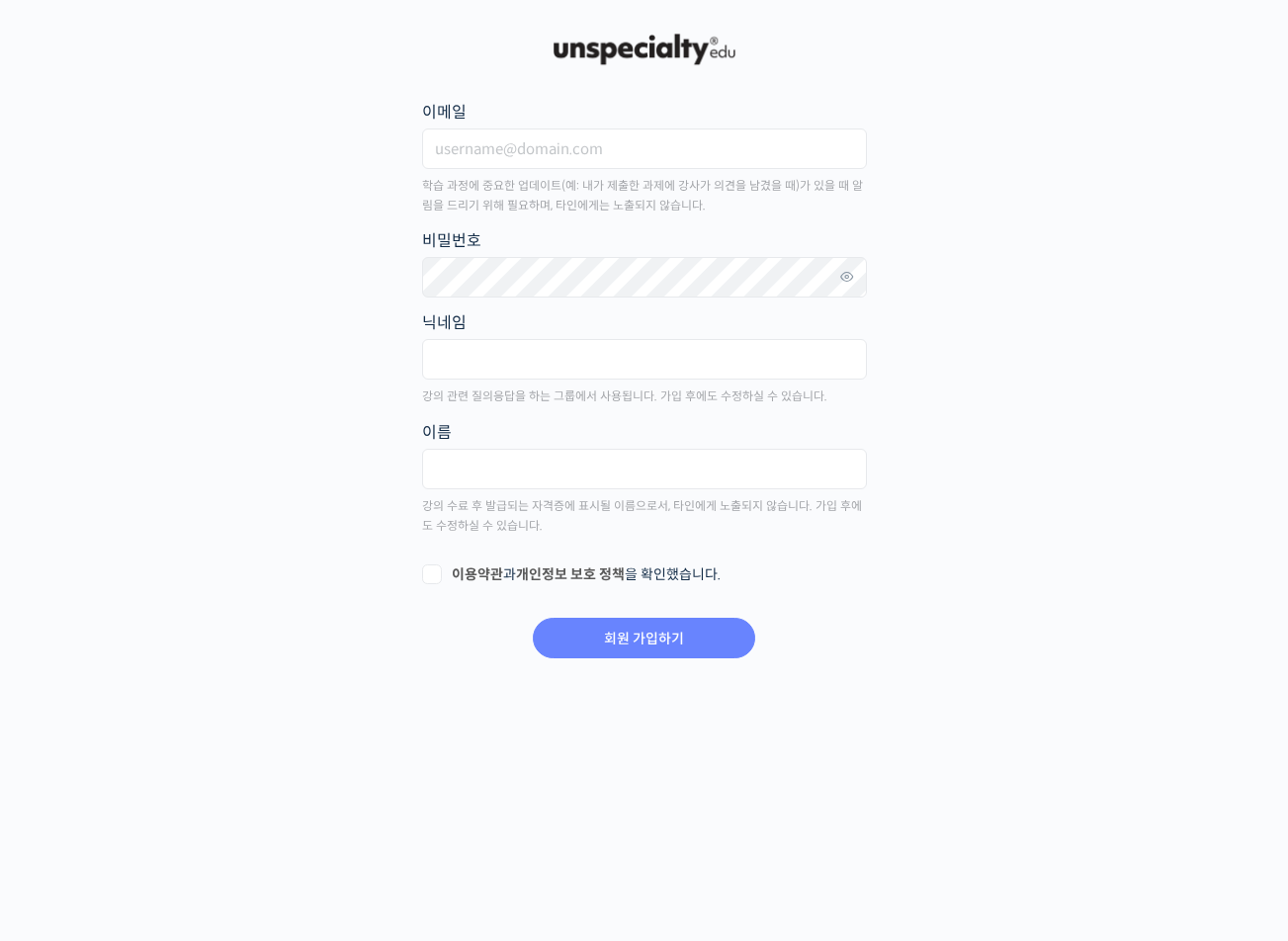 scroll, scrollTop: 0, scrollLeft: 0, axis: both 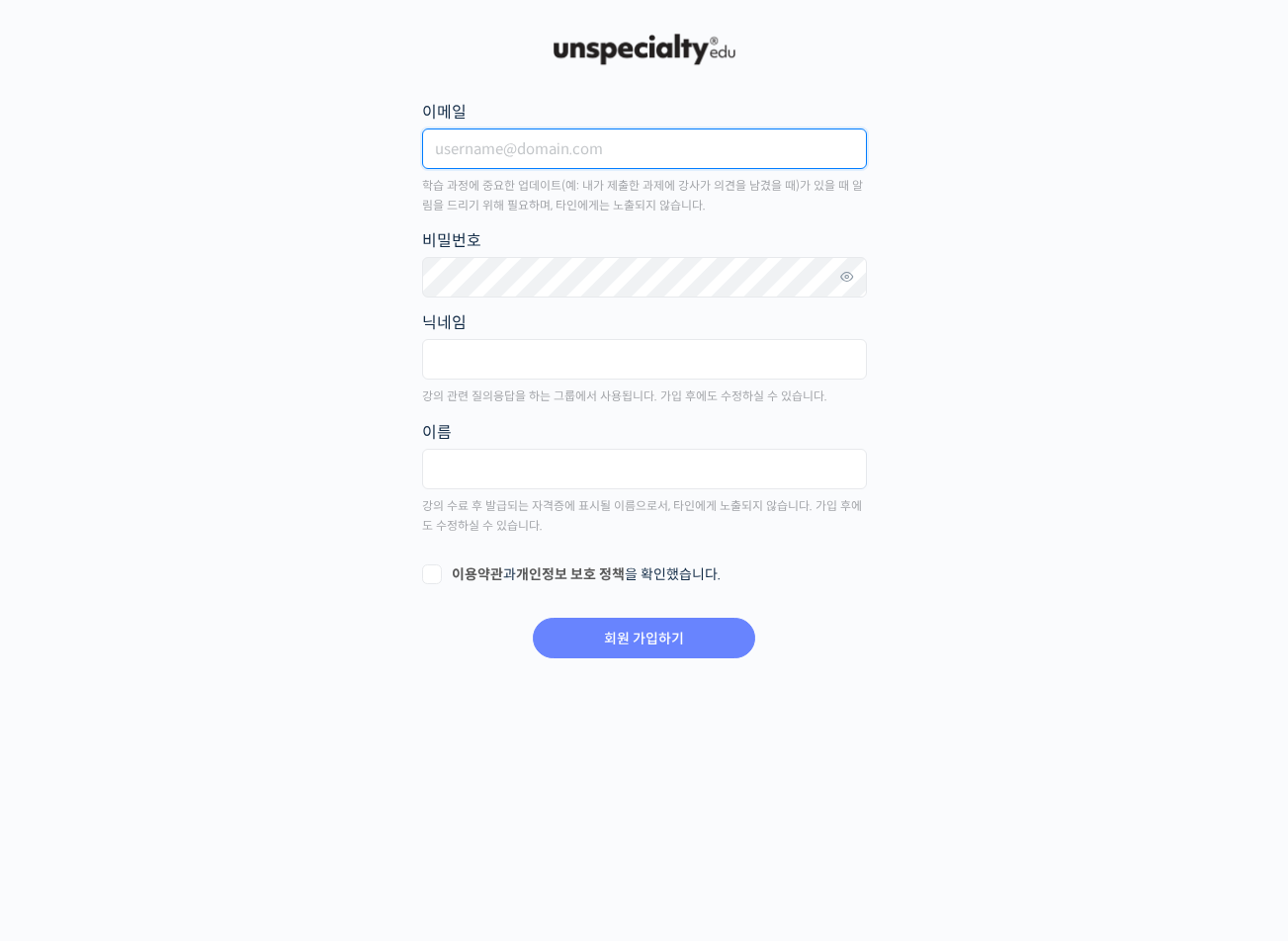 click on "이메일" at bounding box center (644, 148) 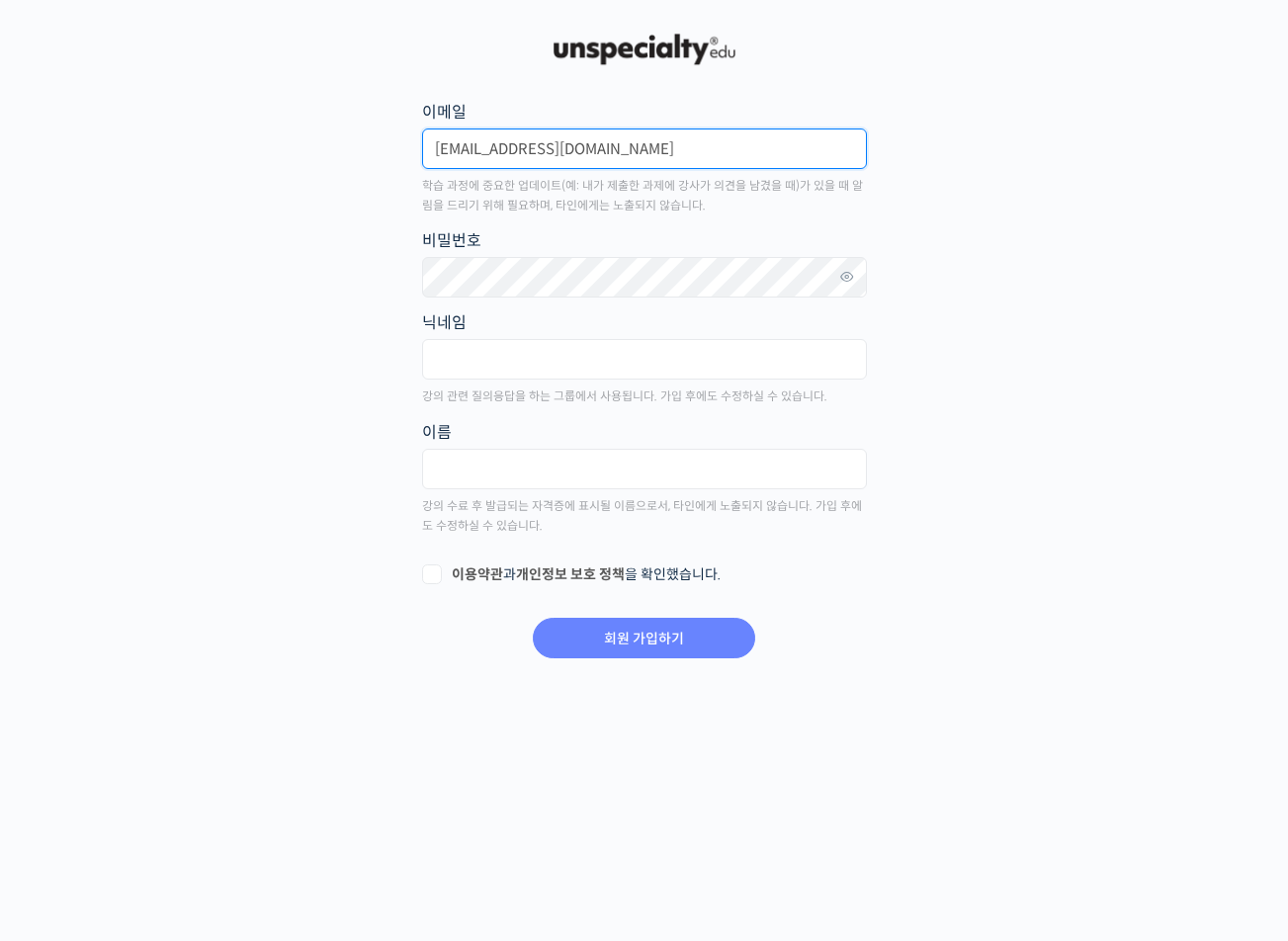 type on "soowha30@naver.com" 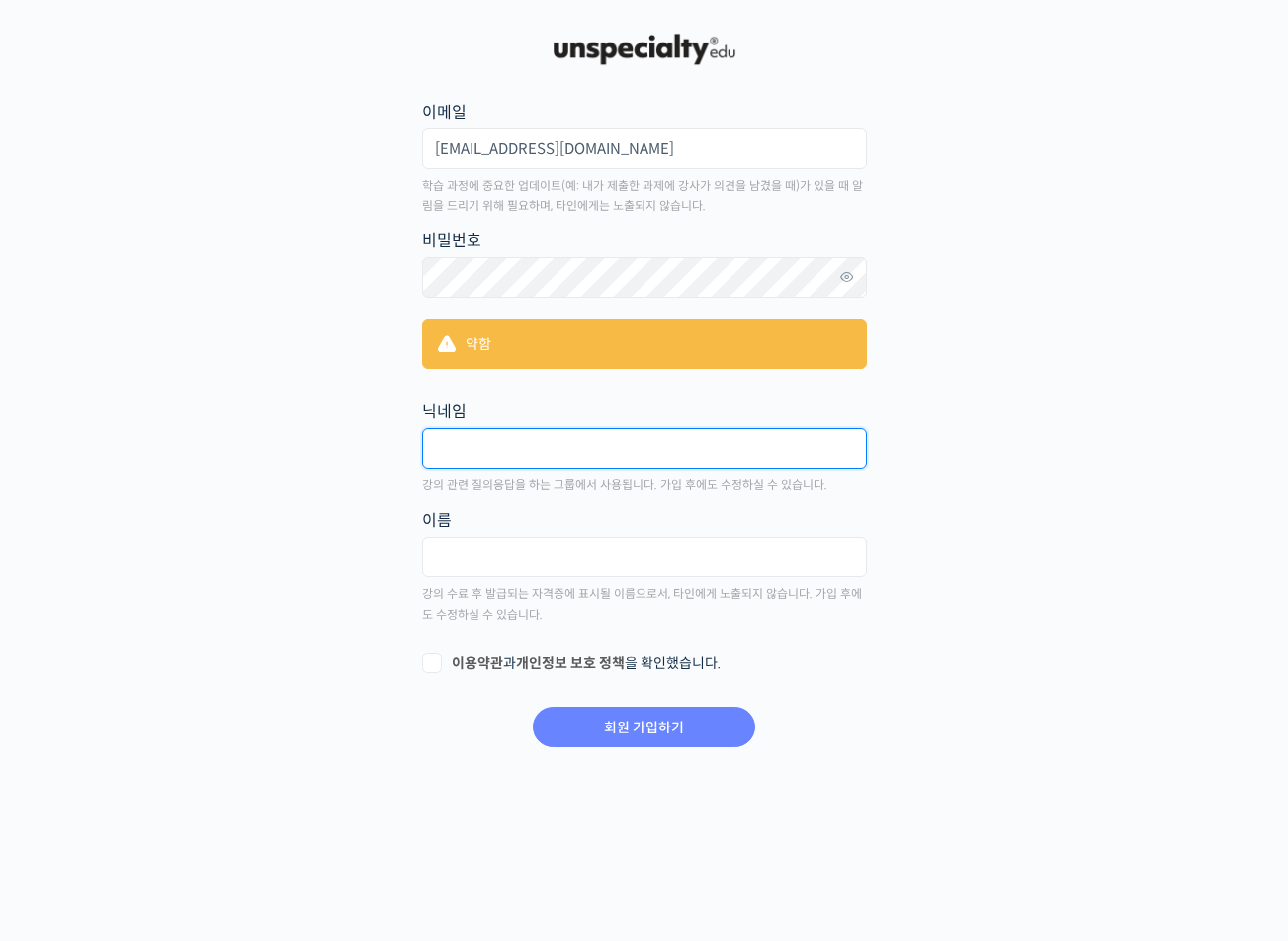 click at bounding box center (644, 448) 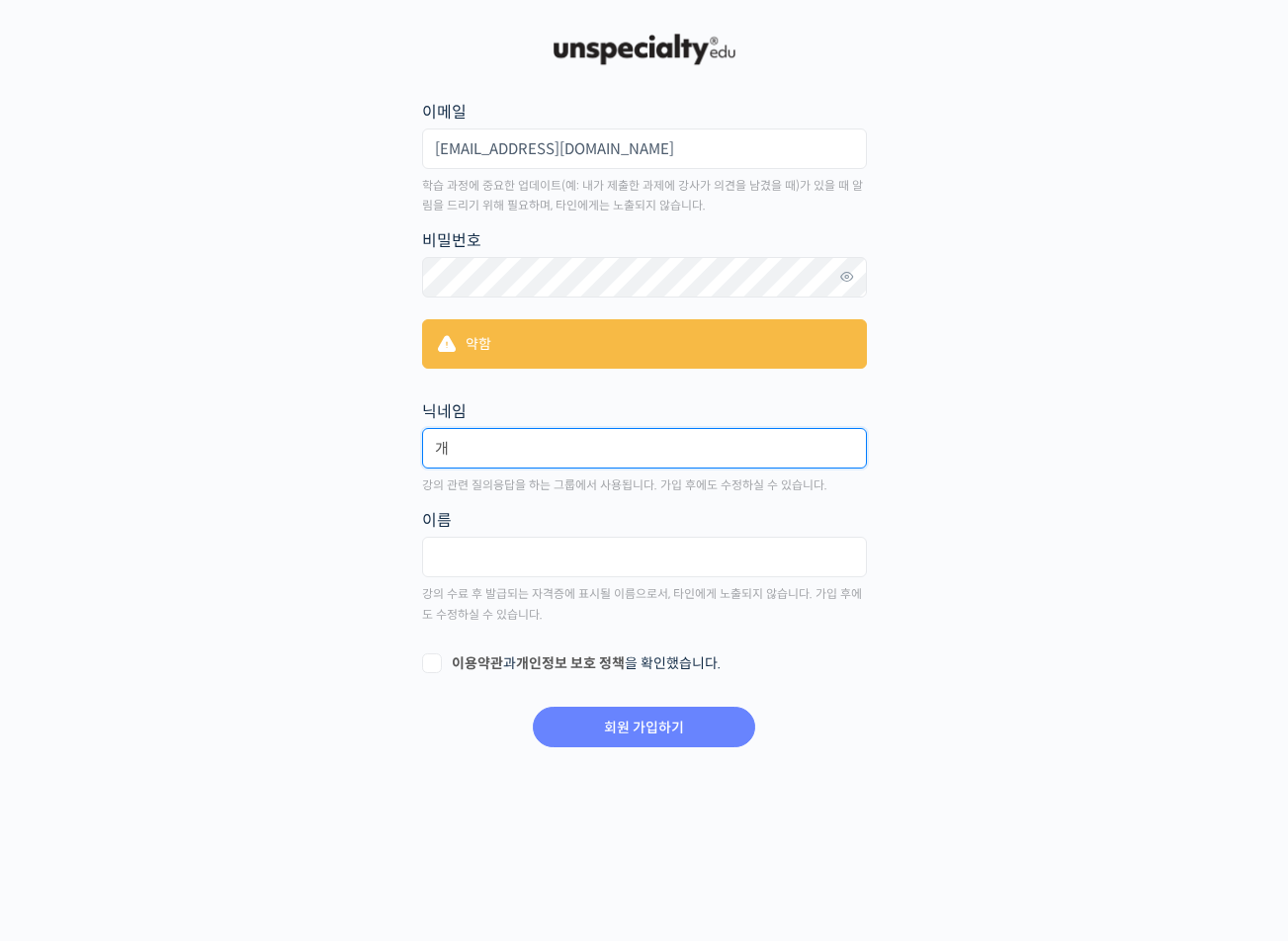 type on "ㄱ" 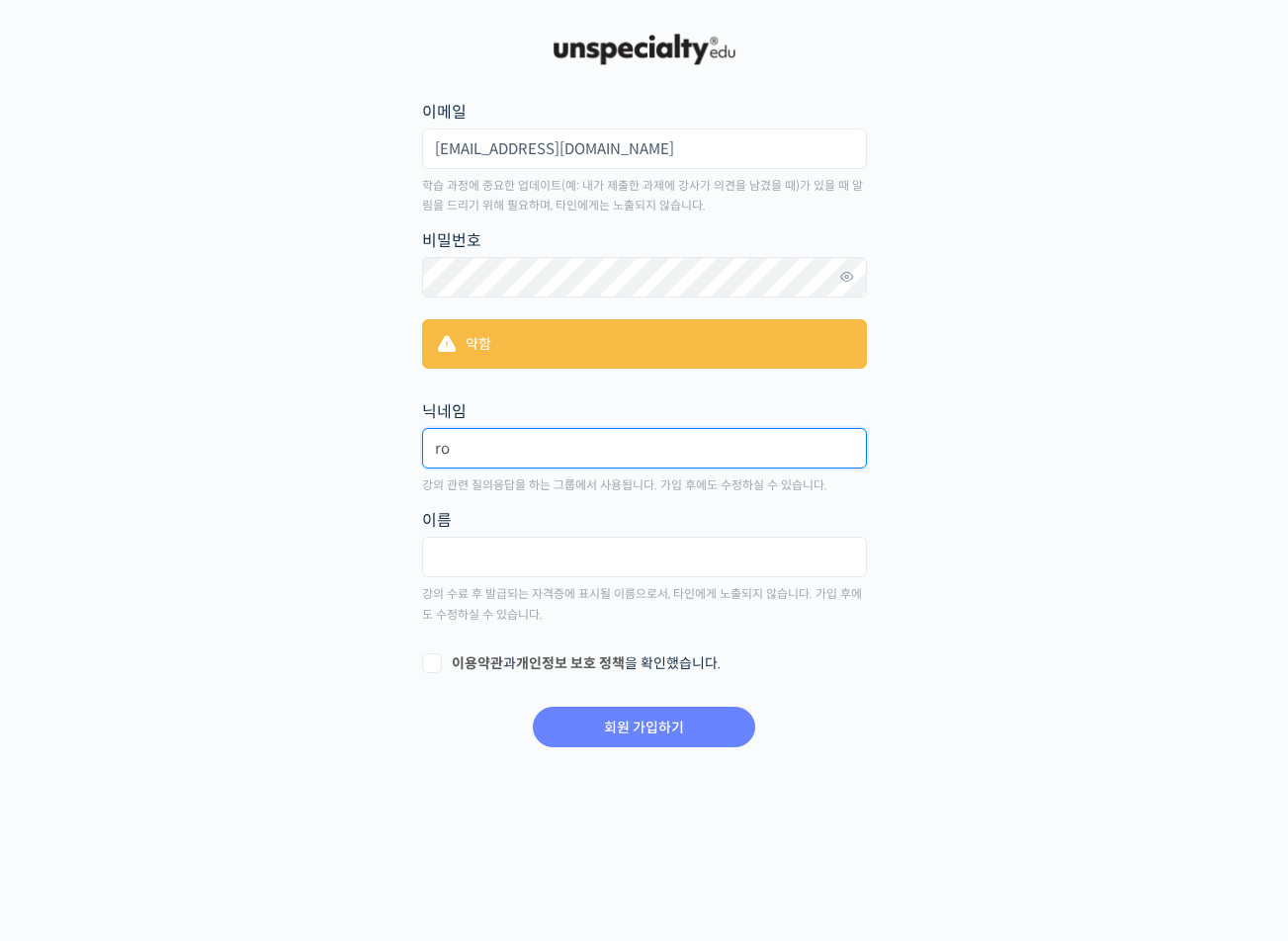 type on "r" 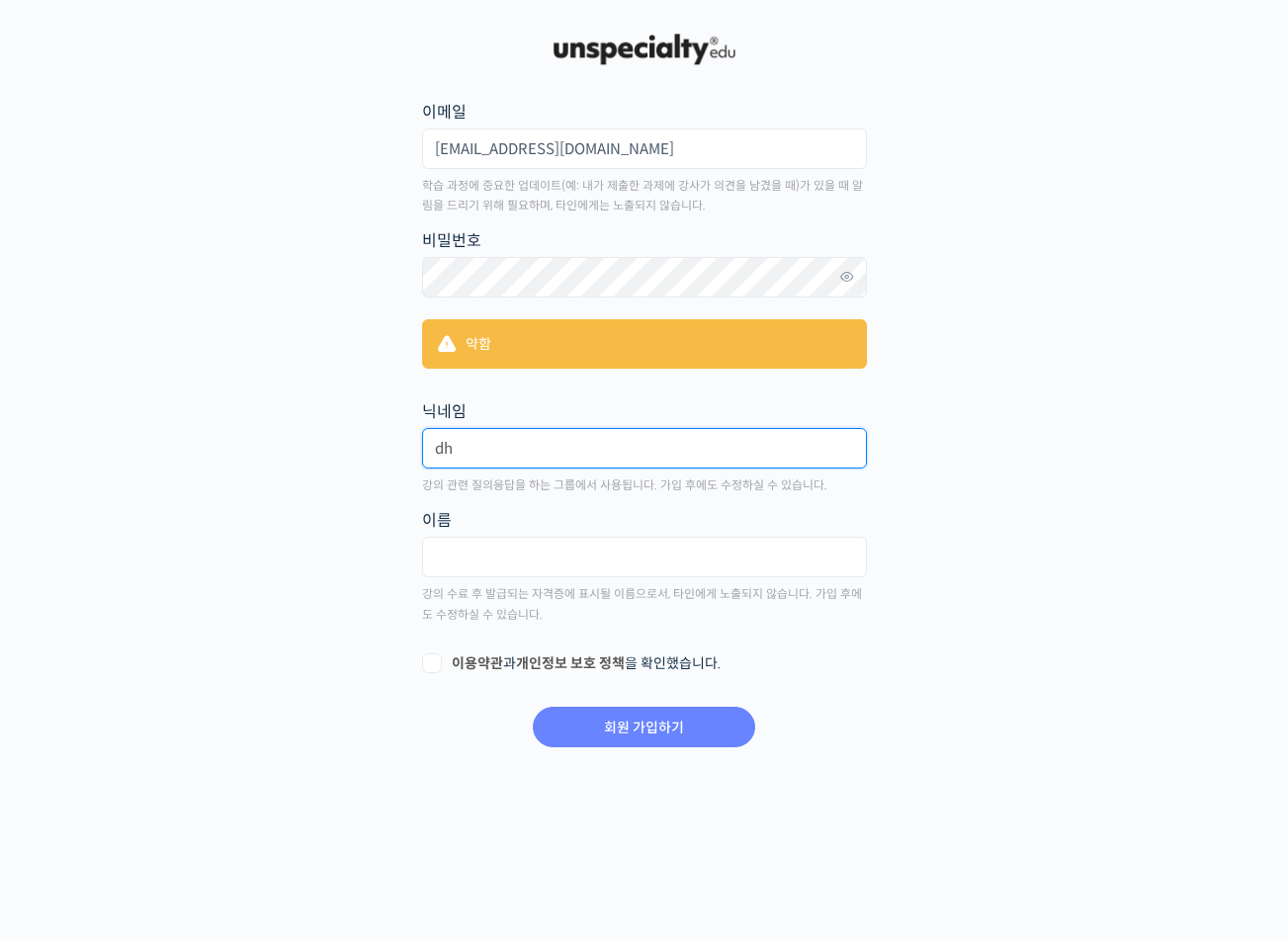 type on "d" 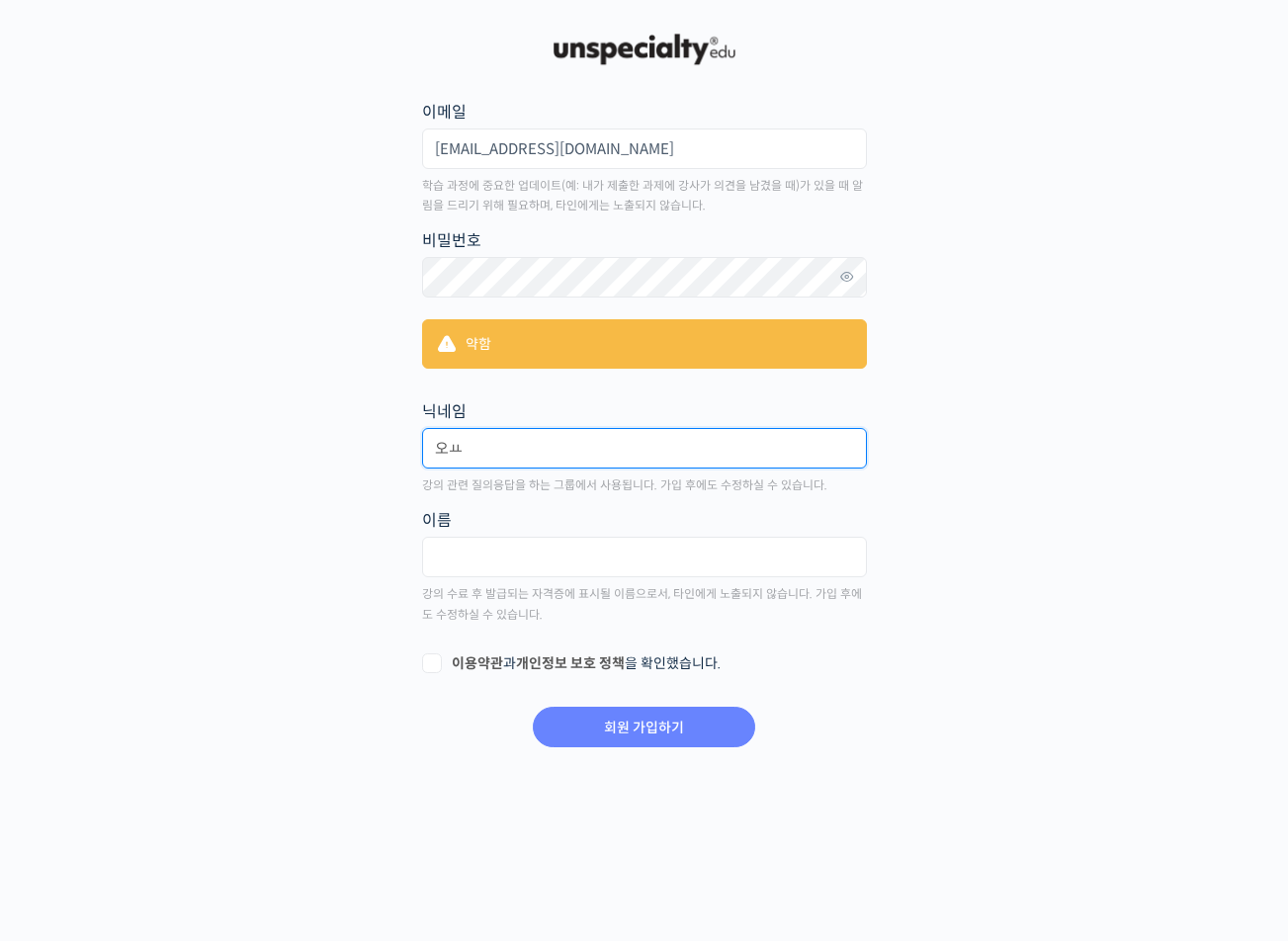 type on "오" 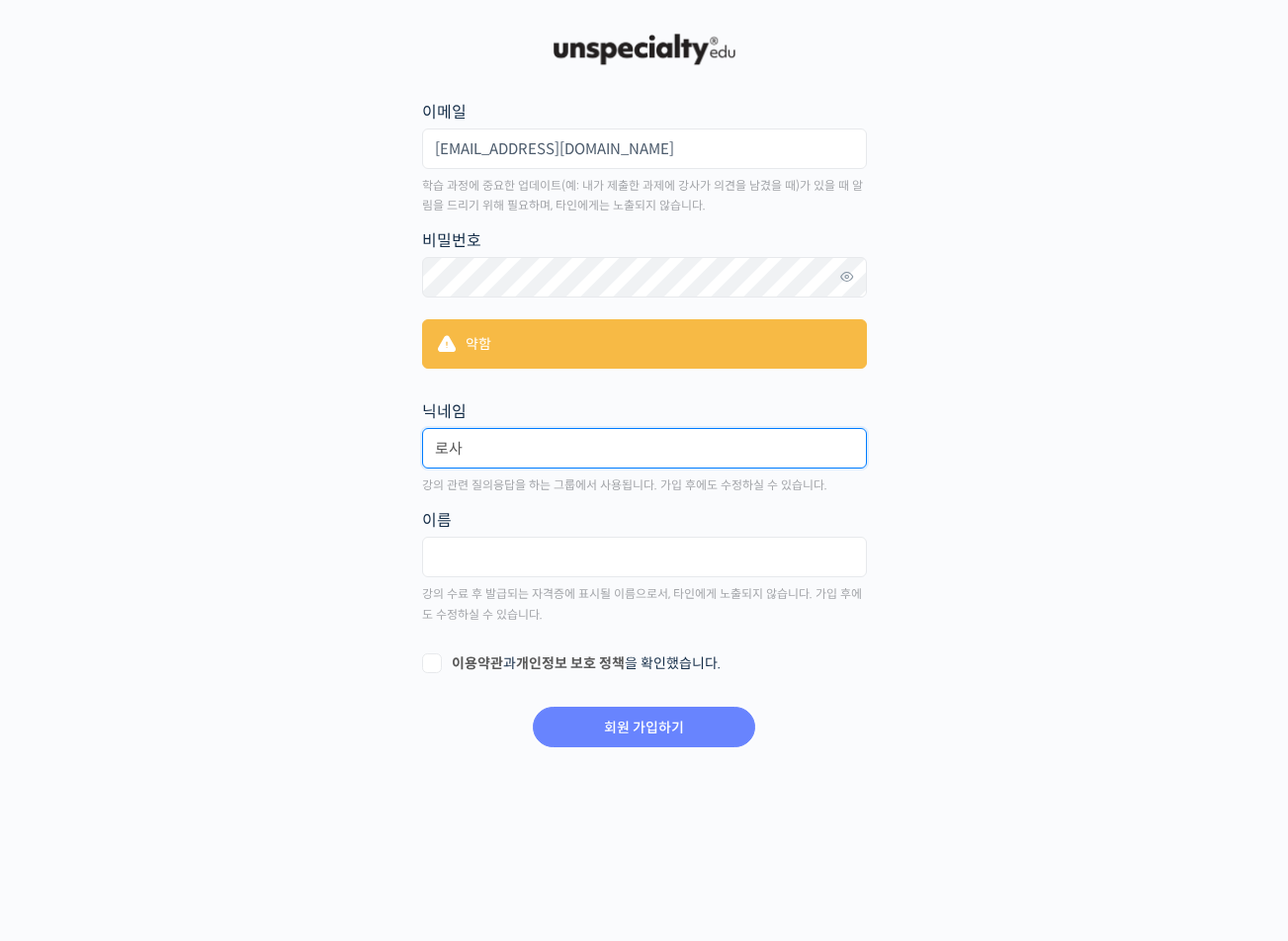 type on "로사" 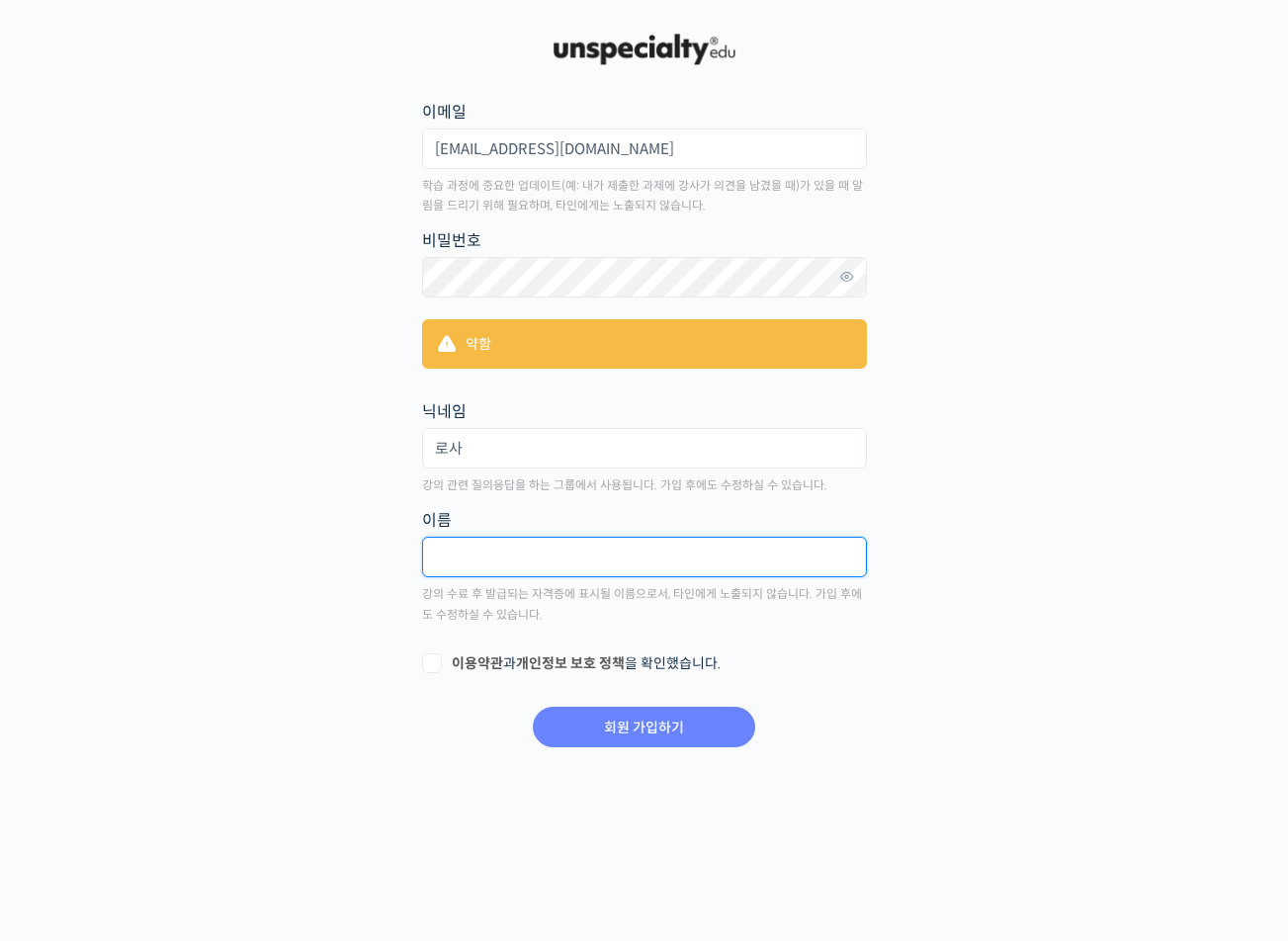 click at bounding box center (644, 556) 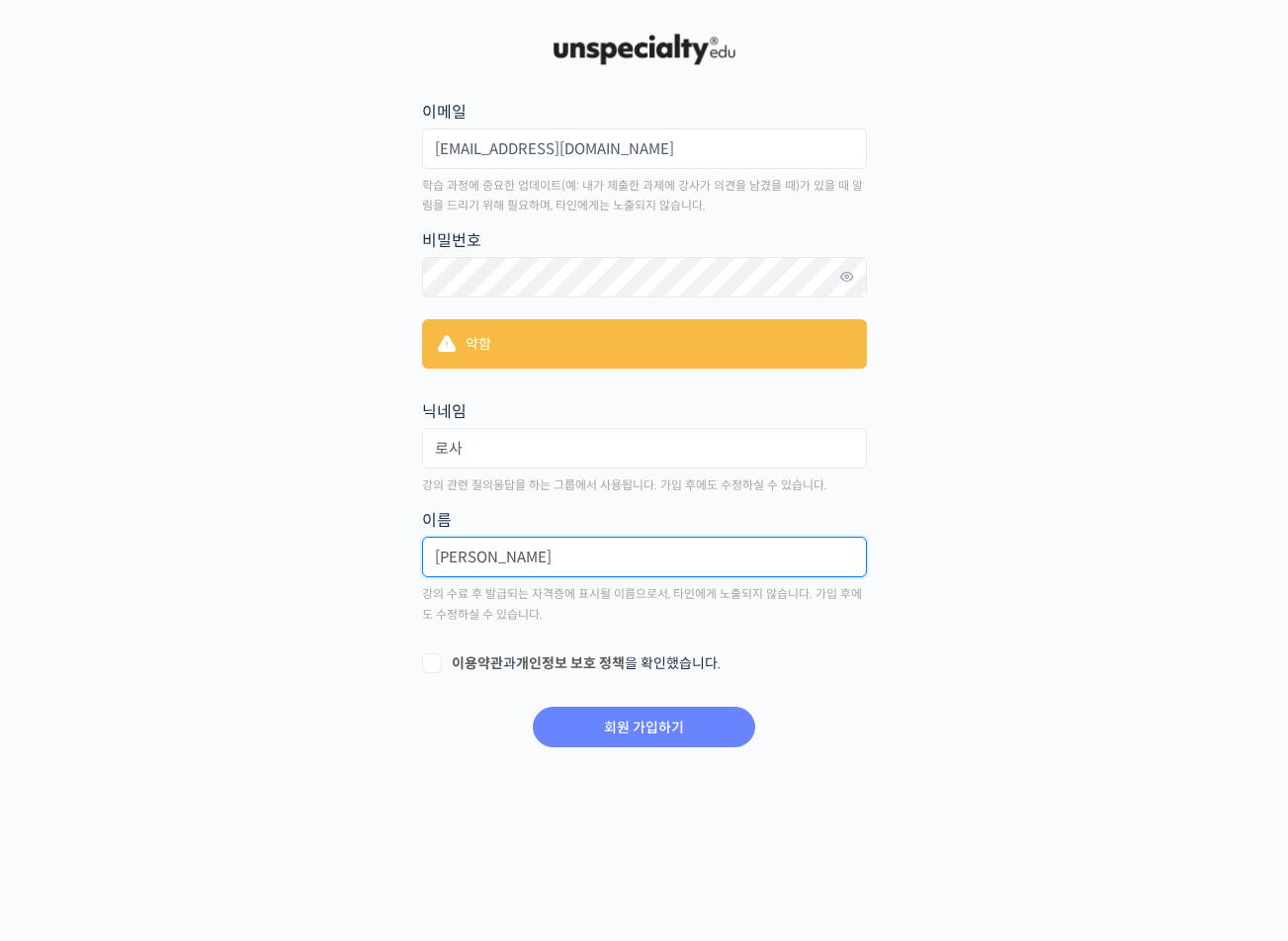 type on "박은영" 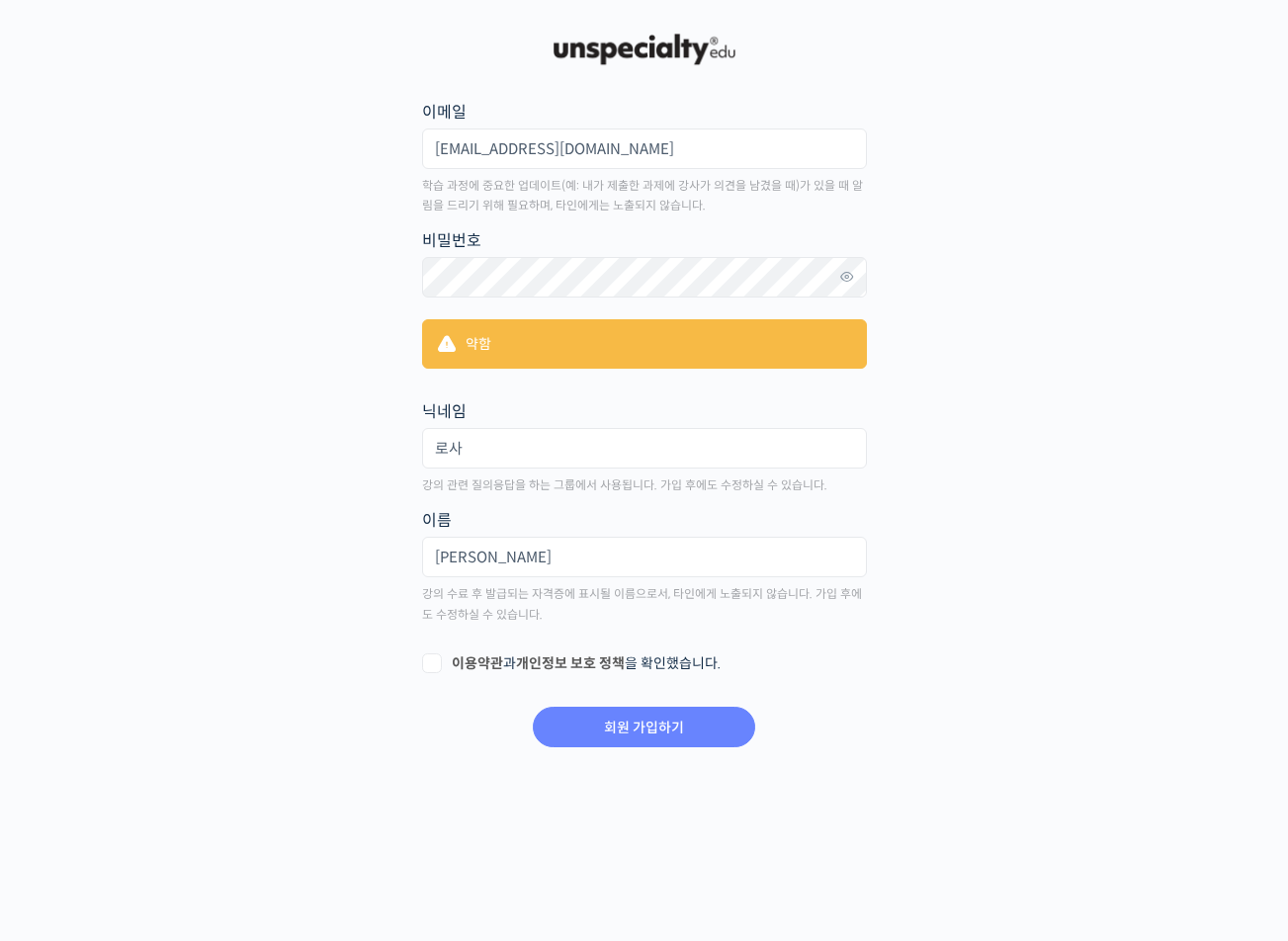 click on "이용약관 과  개인정보 보호 정책 을 확인했습니다." at bounding box center (644, 664) 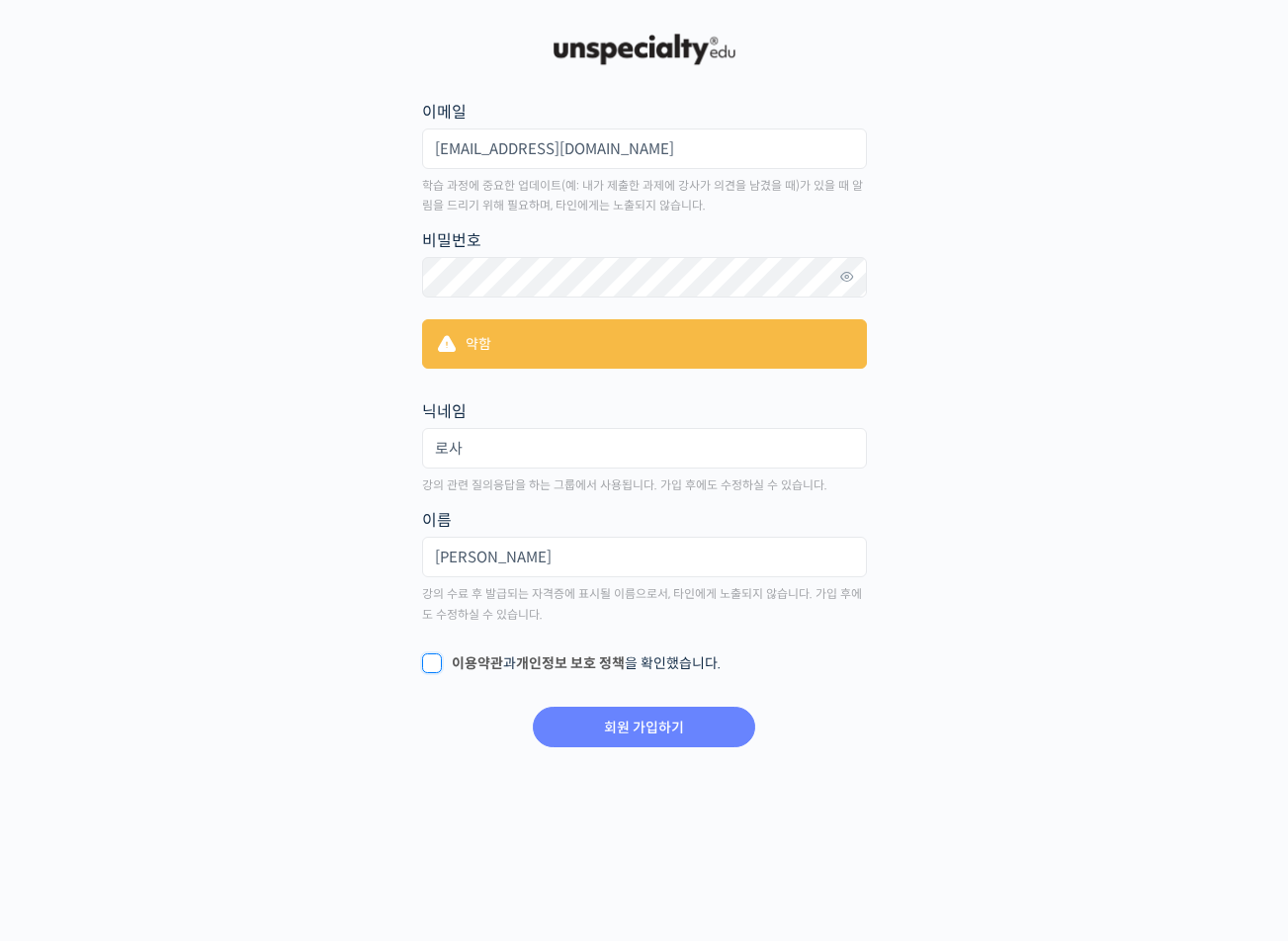 checkbox on "true" 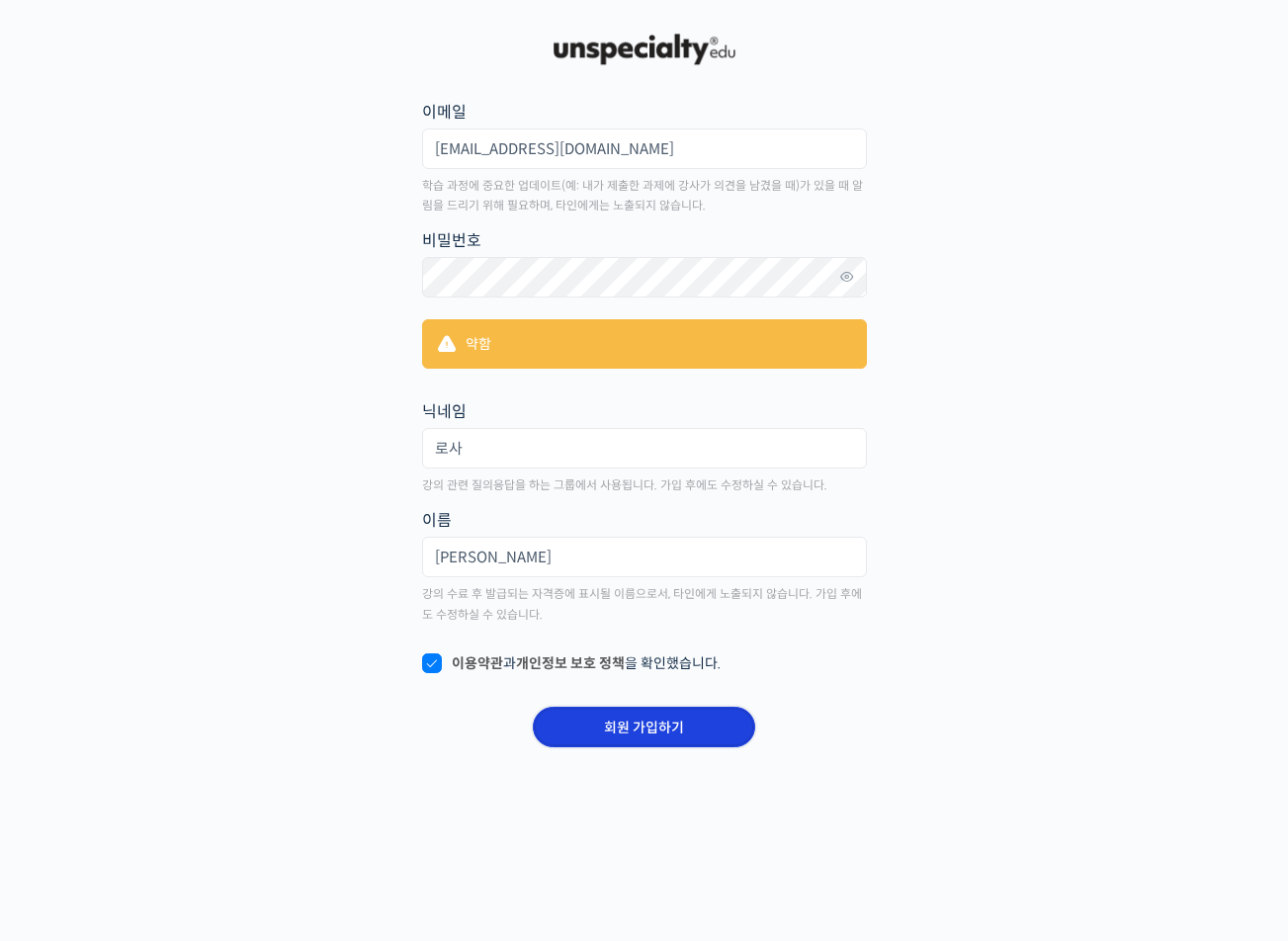 click on "회원 가입하기" at bounding box center [644, 727] 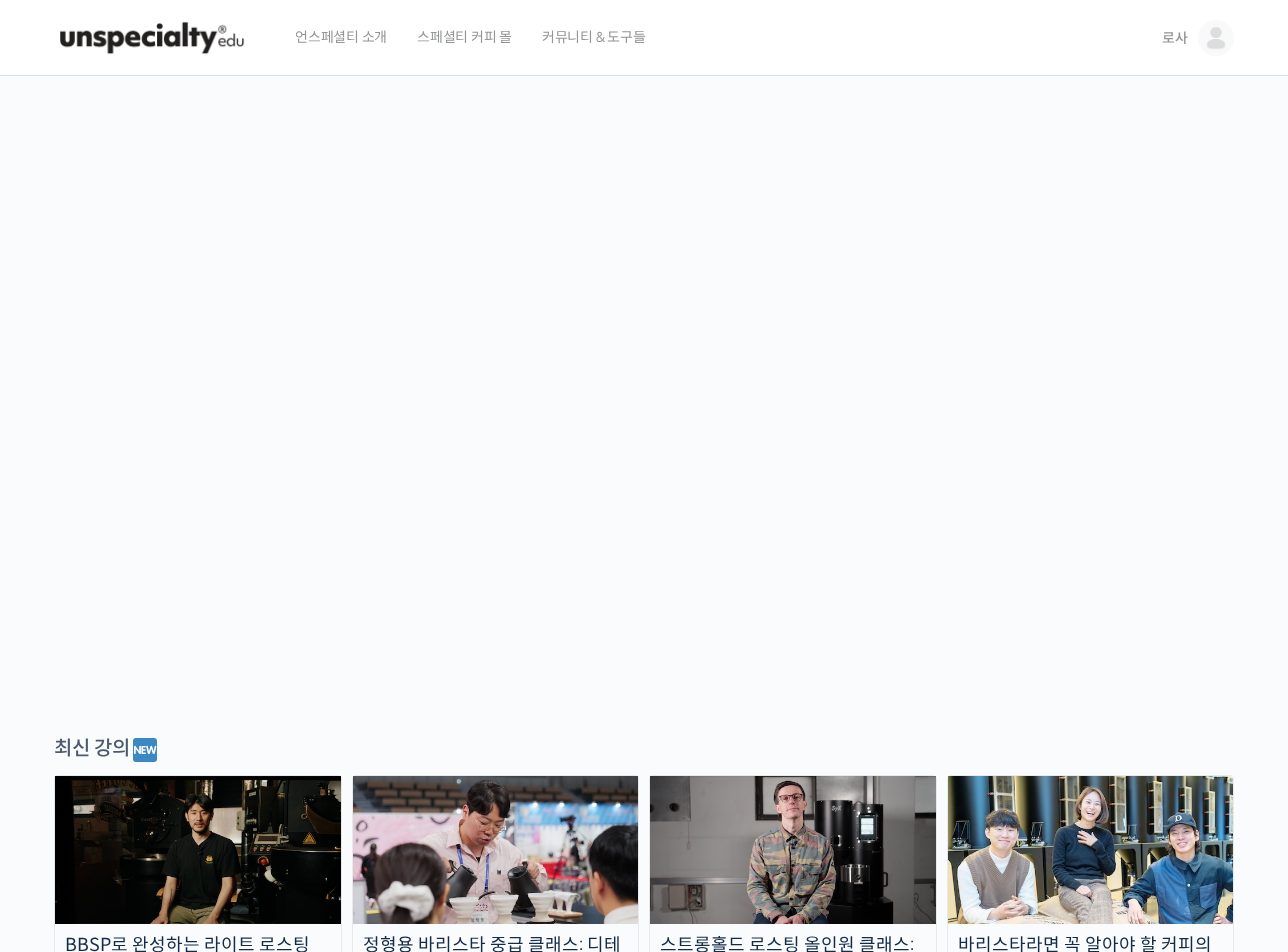 scroll, scrollTop: 0, scrollLeft: 0, axis: both 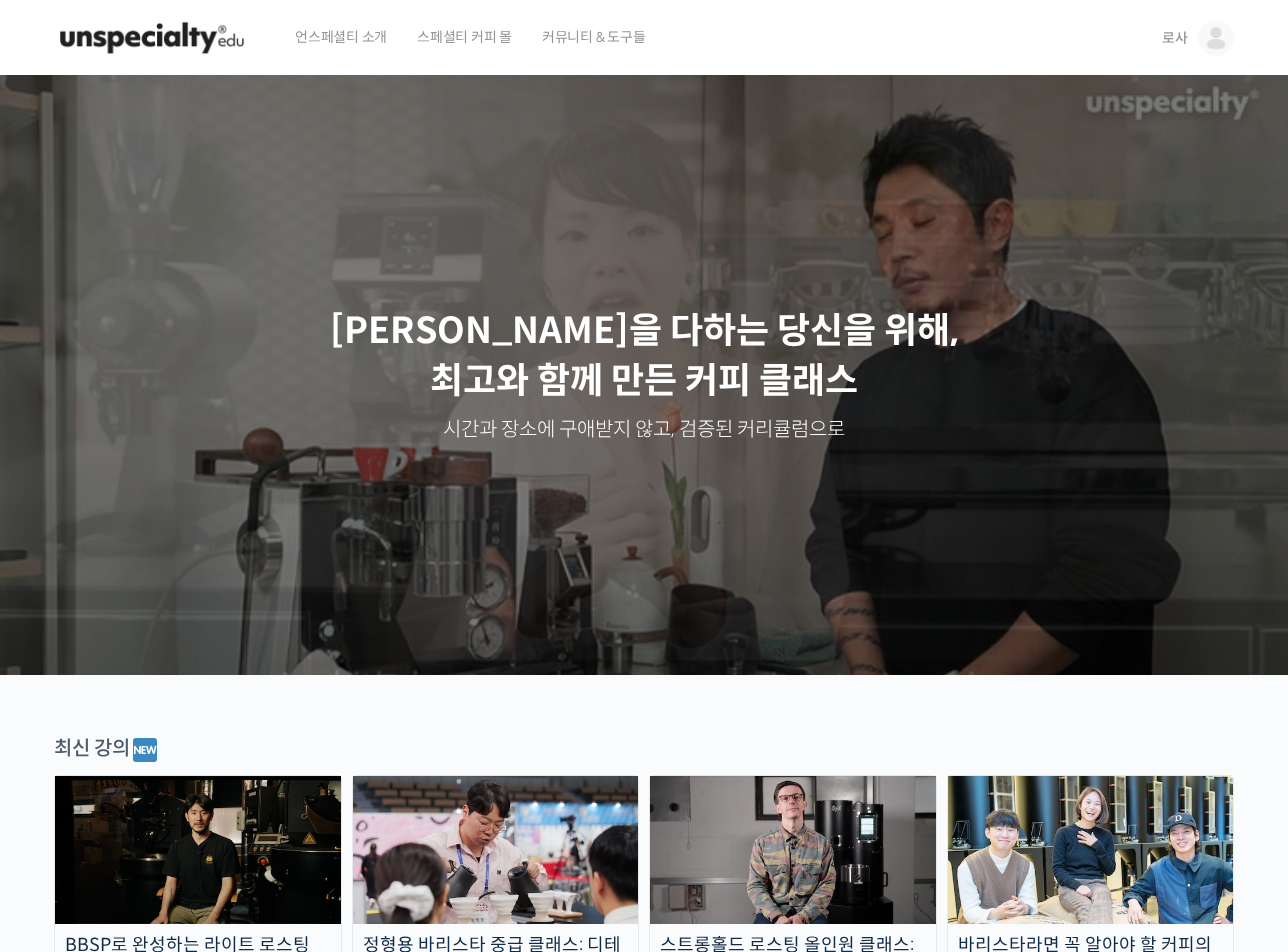 click at bounding box center (644, 375) 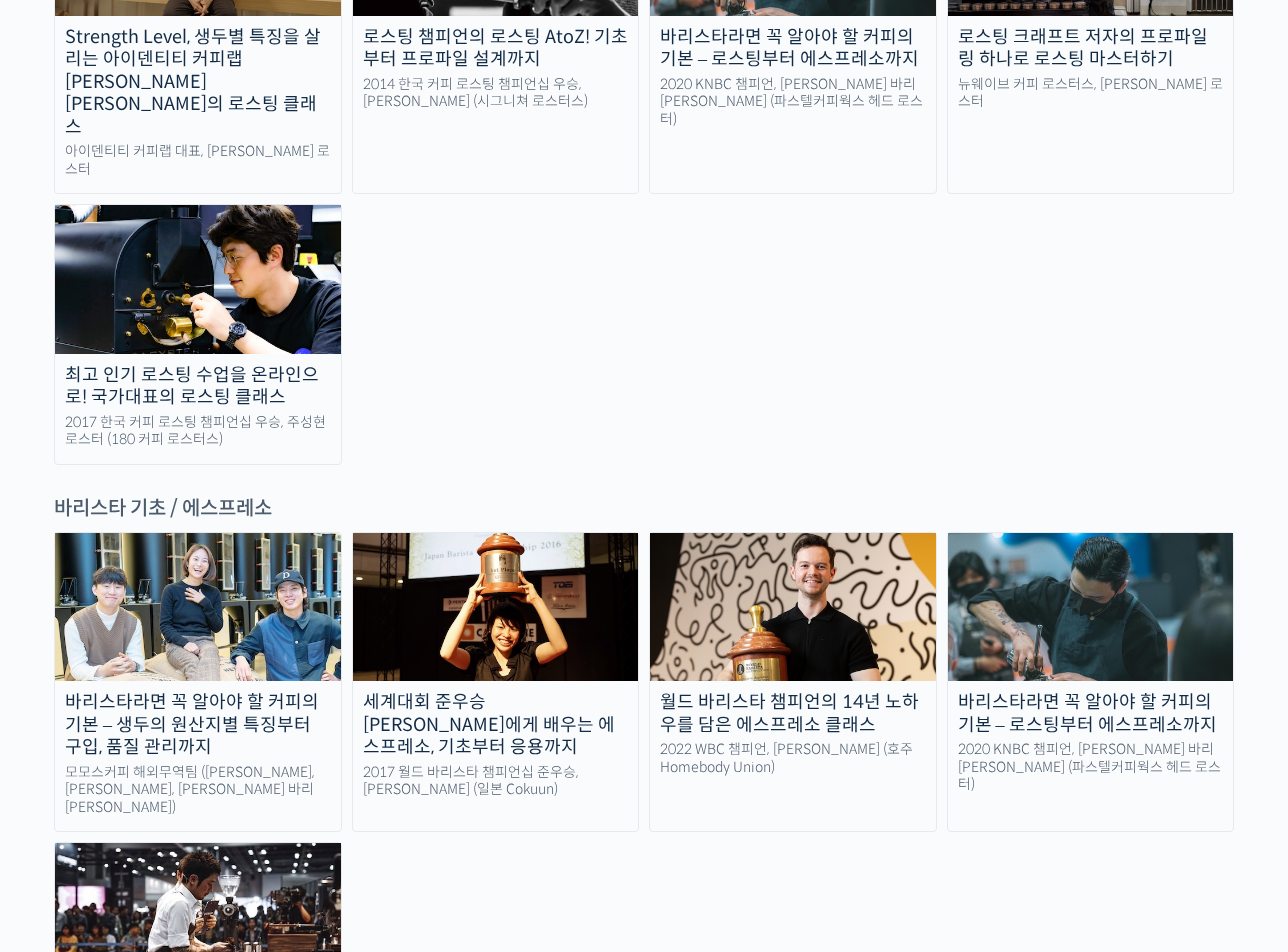 scroll, scrollTop: 2400, scrollLeft: 0, axis: vertical 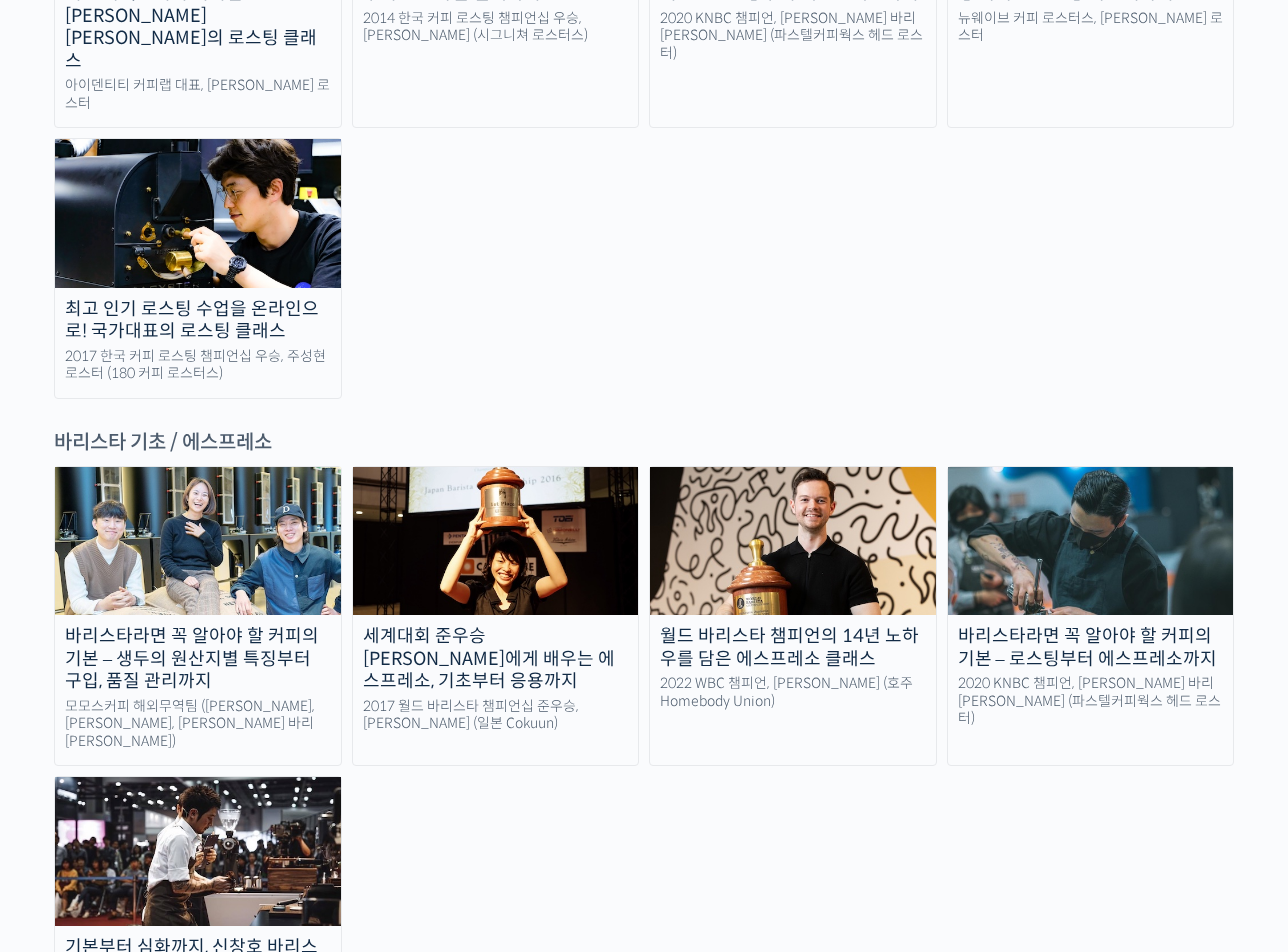 click on "바리스타라면 꼭 알아야 할 커피의 기본 – 생두의 원산지별 특징부터 구입, 품질 관리까지" at bounding box center (198, 659) 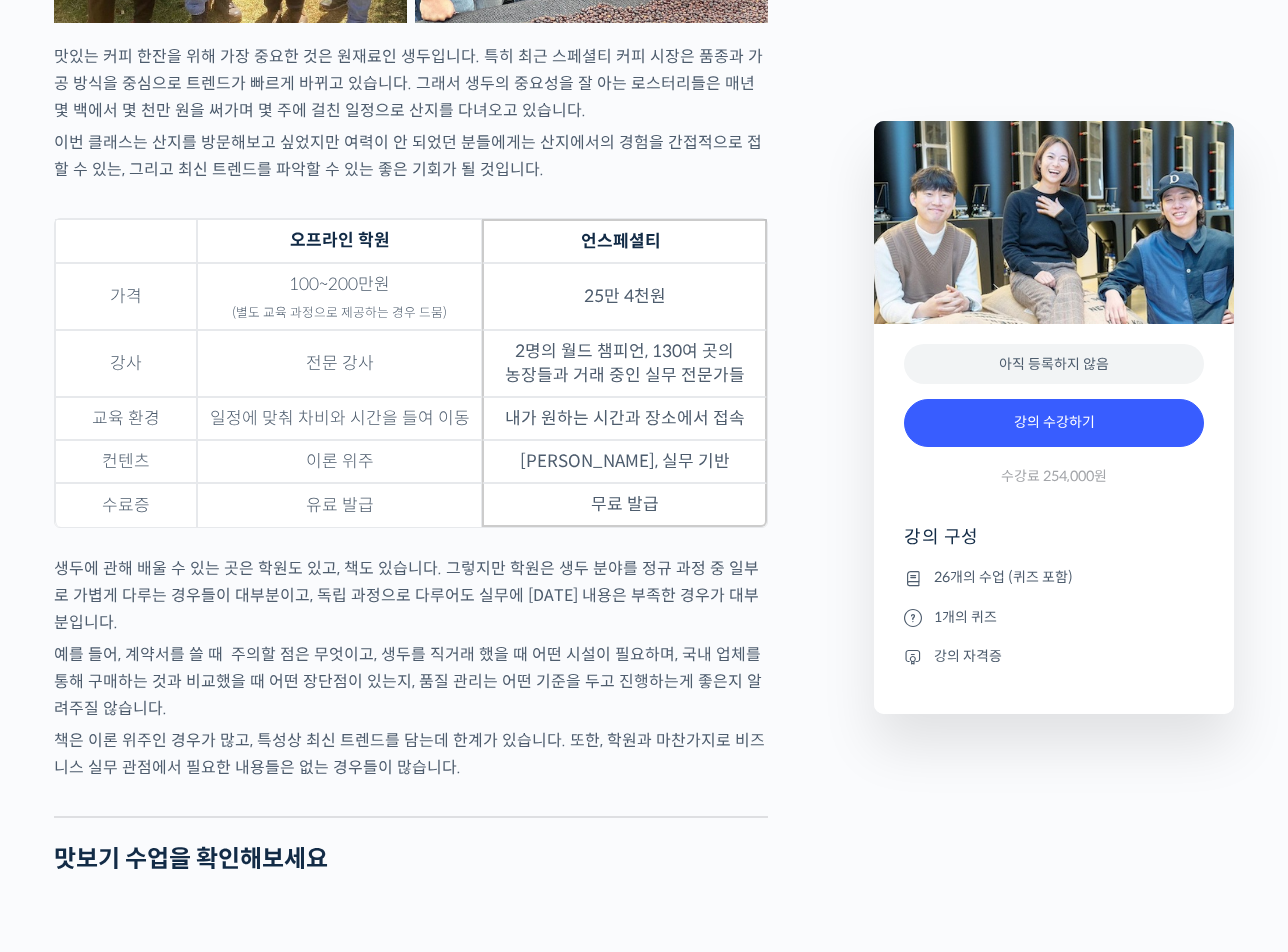 scroll, scrollTop: 6300, scrollLeft: 0, axis: vertical 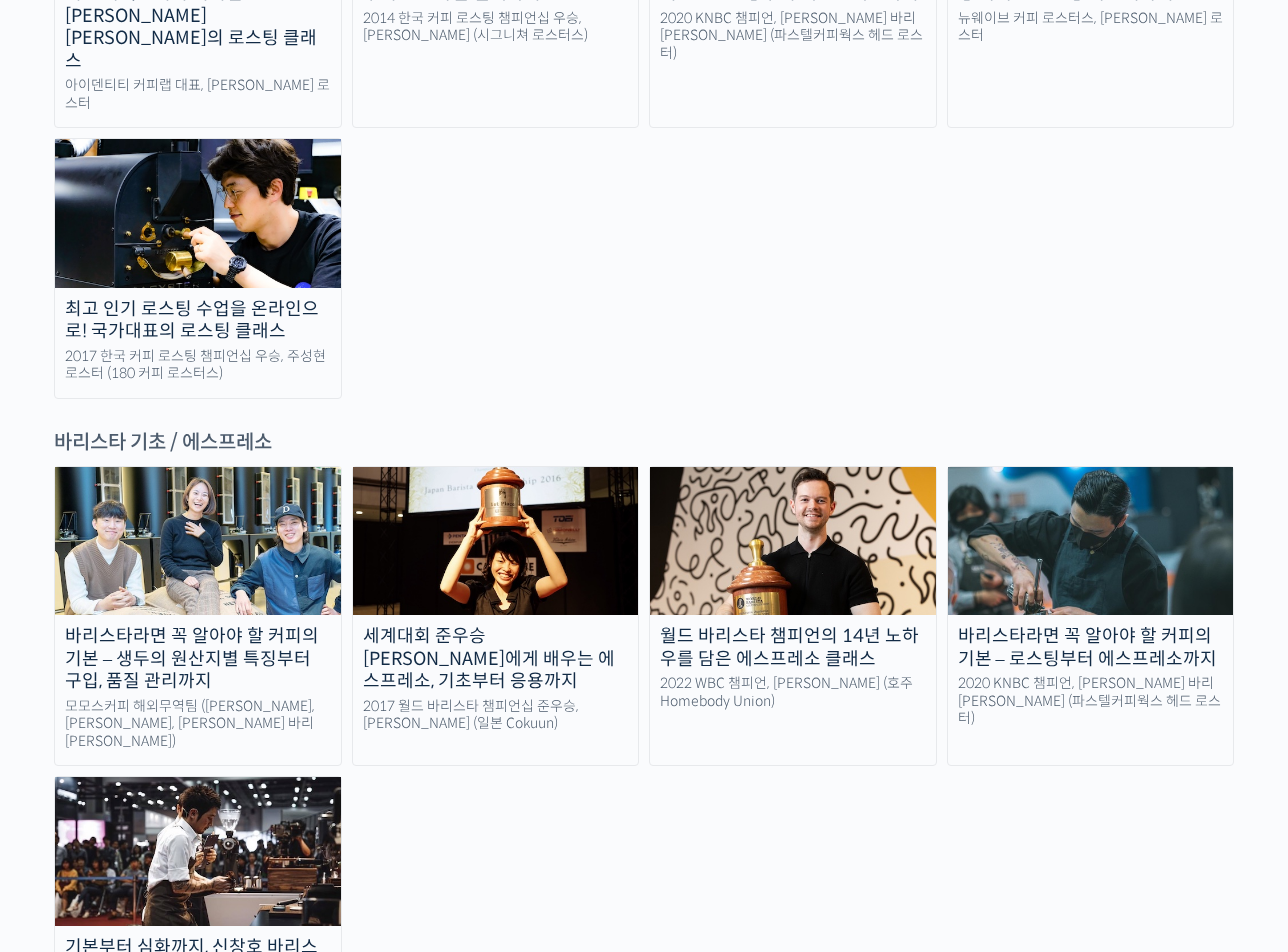 click on "세계대회 준우승 [PERSON_NAME]에게 배우는 에스프레소, 기초부터 응용까지" at bounding box center (496, 659) 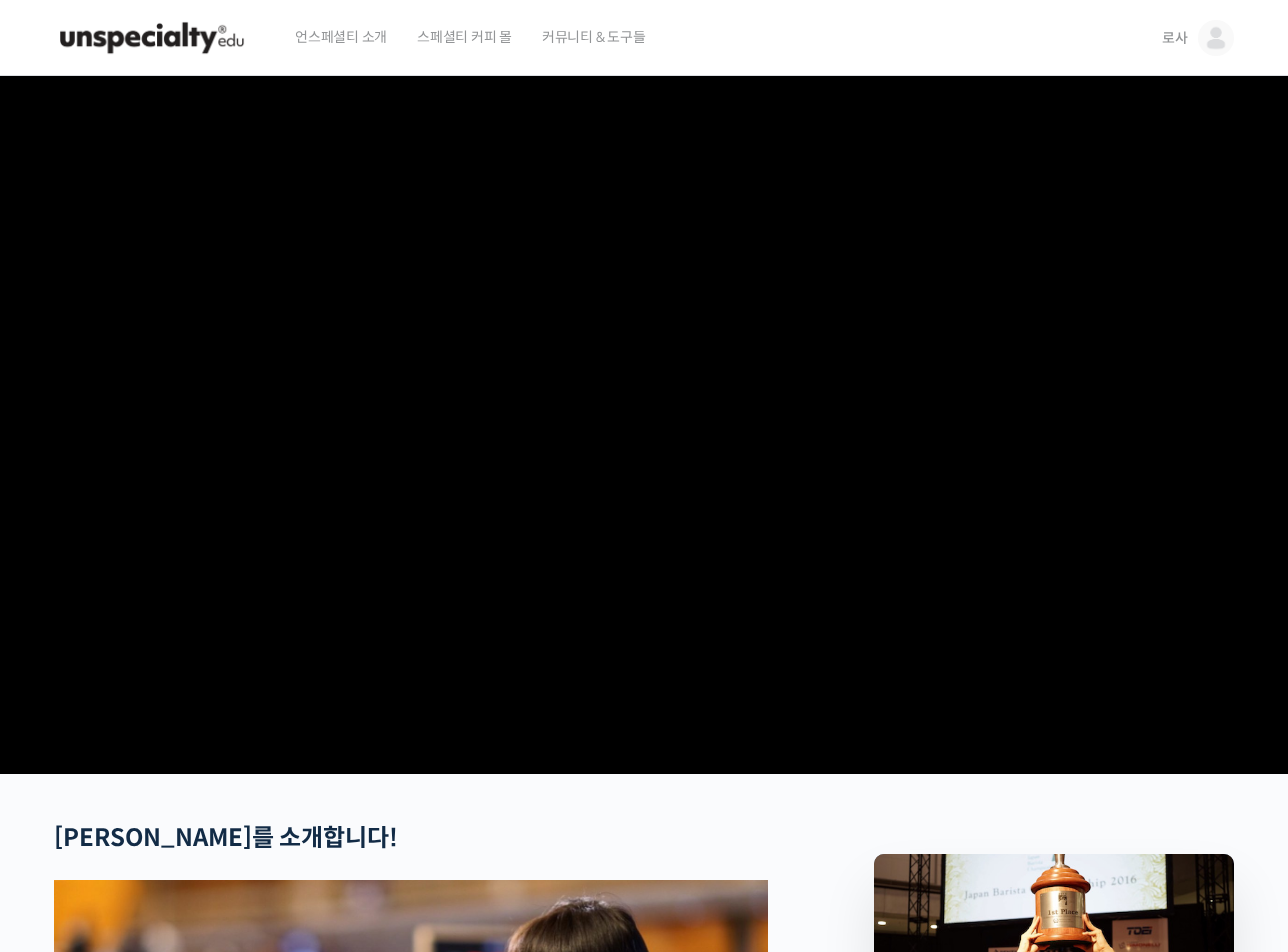 scroll, scrollTop: 0, scrollLeft: 0, axis: both 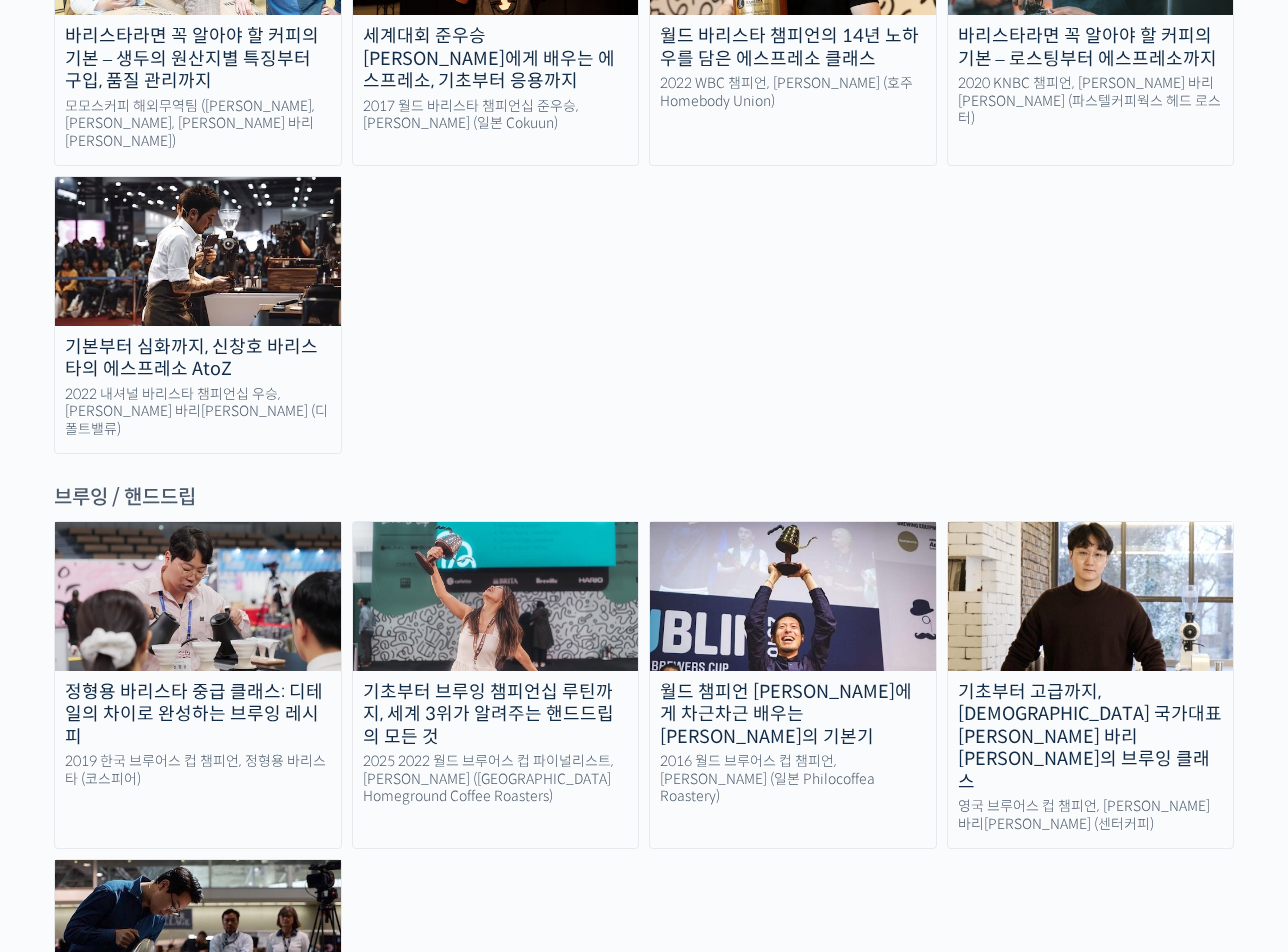 click on "기초부터 브루잉 챔피언십 루틴까지, 세계 3위가 알려주는 핸드드립의 모든 것" at bounding box center (496, 715) 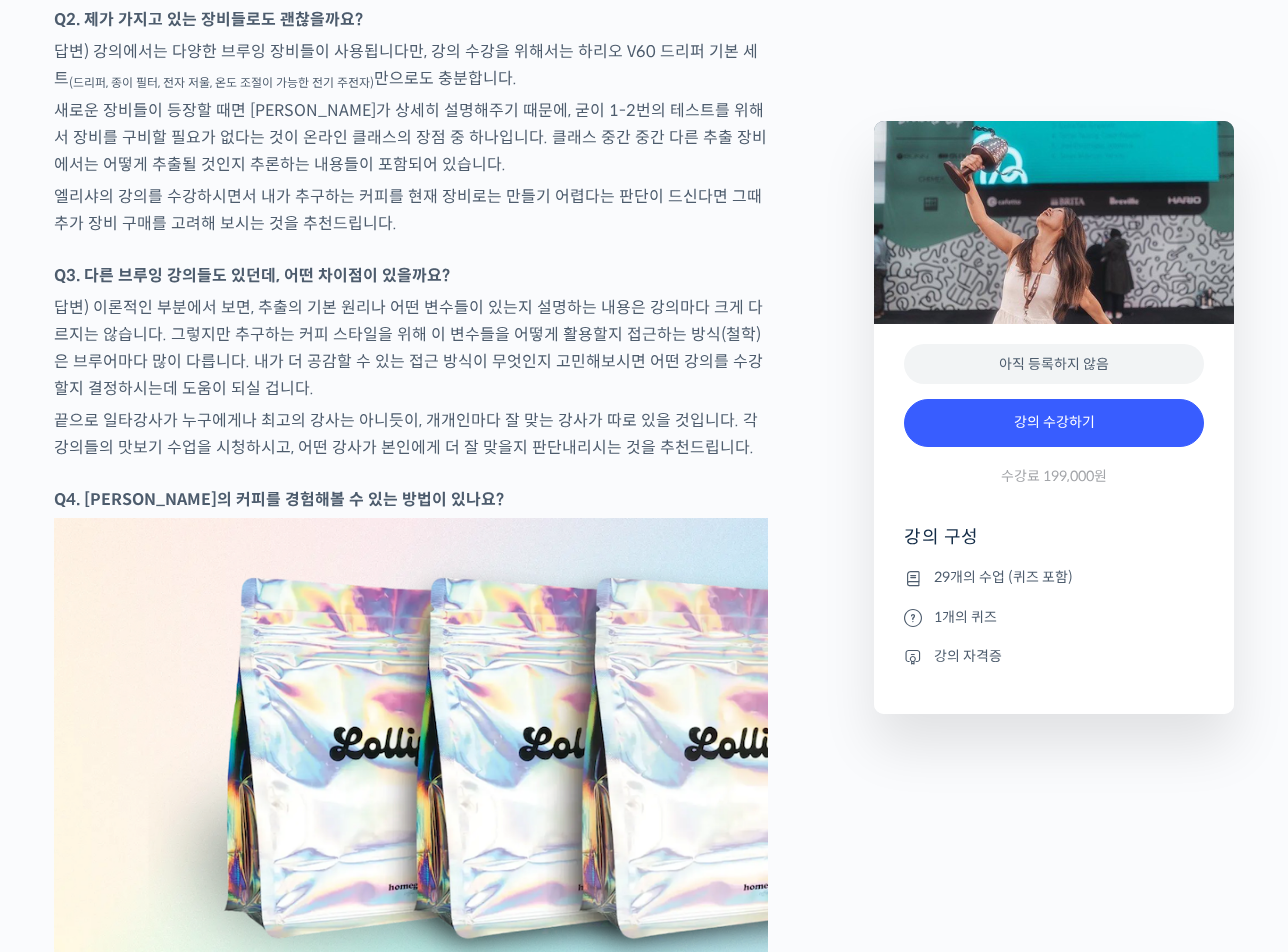scroll, scrollTop: 8900, scrollLeft: 0, axis: vertical 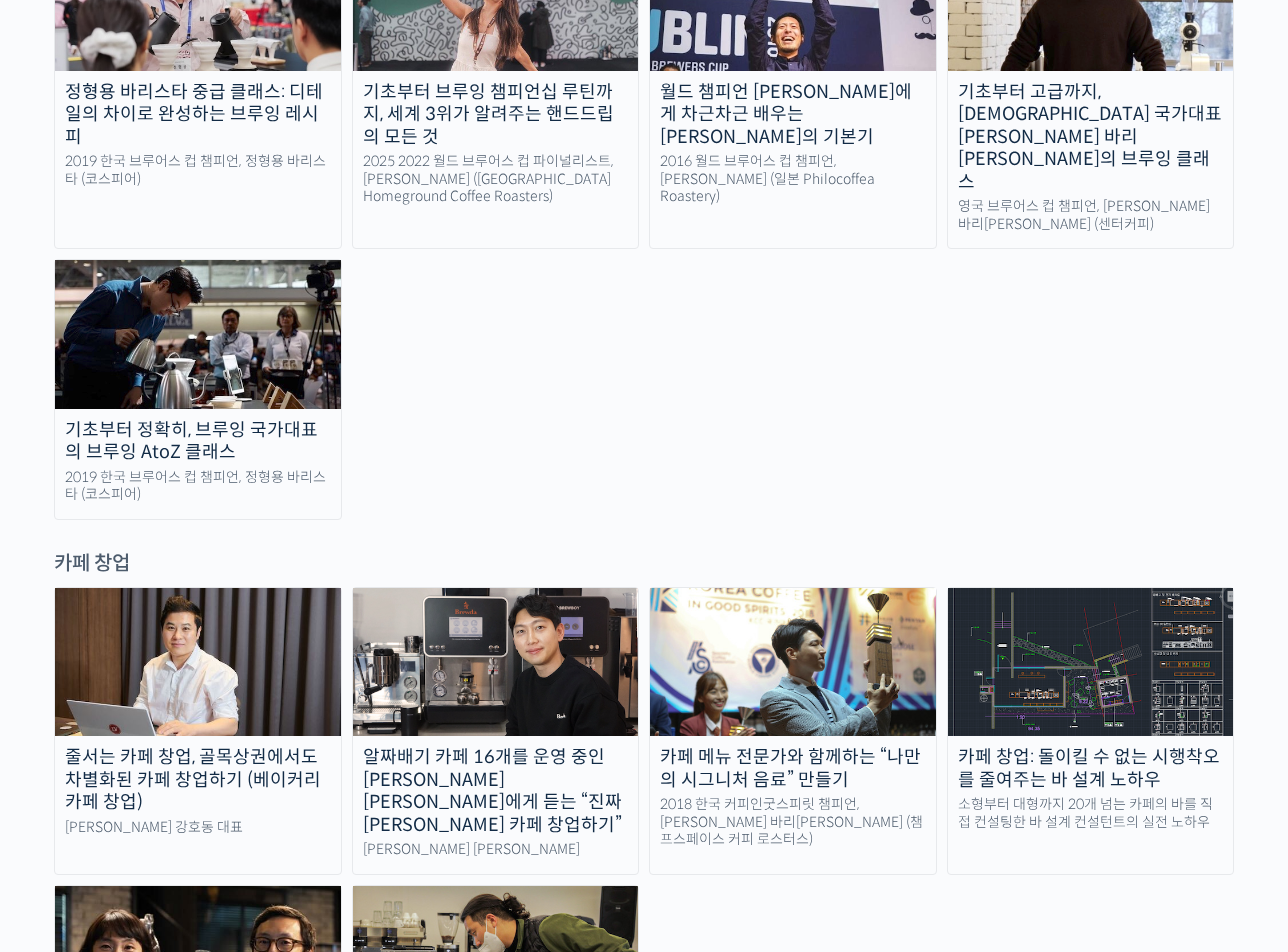 click on "알짜배기 카페 16개를 운영 중인 [PERSON_NAME] [PERSON_NAME]에게 듣는 “진짜 [PERSON_NAME] 카페 창업하기”" at bounding box center (496, 791) 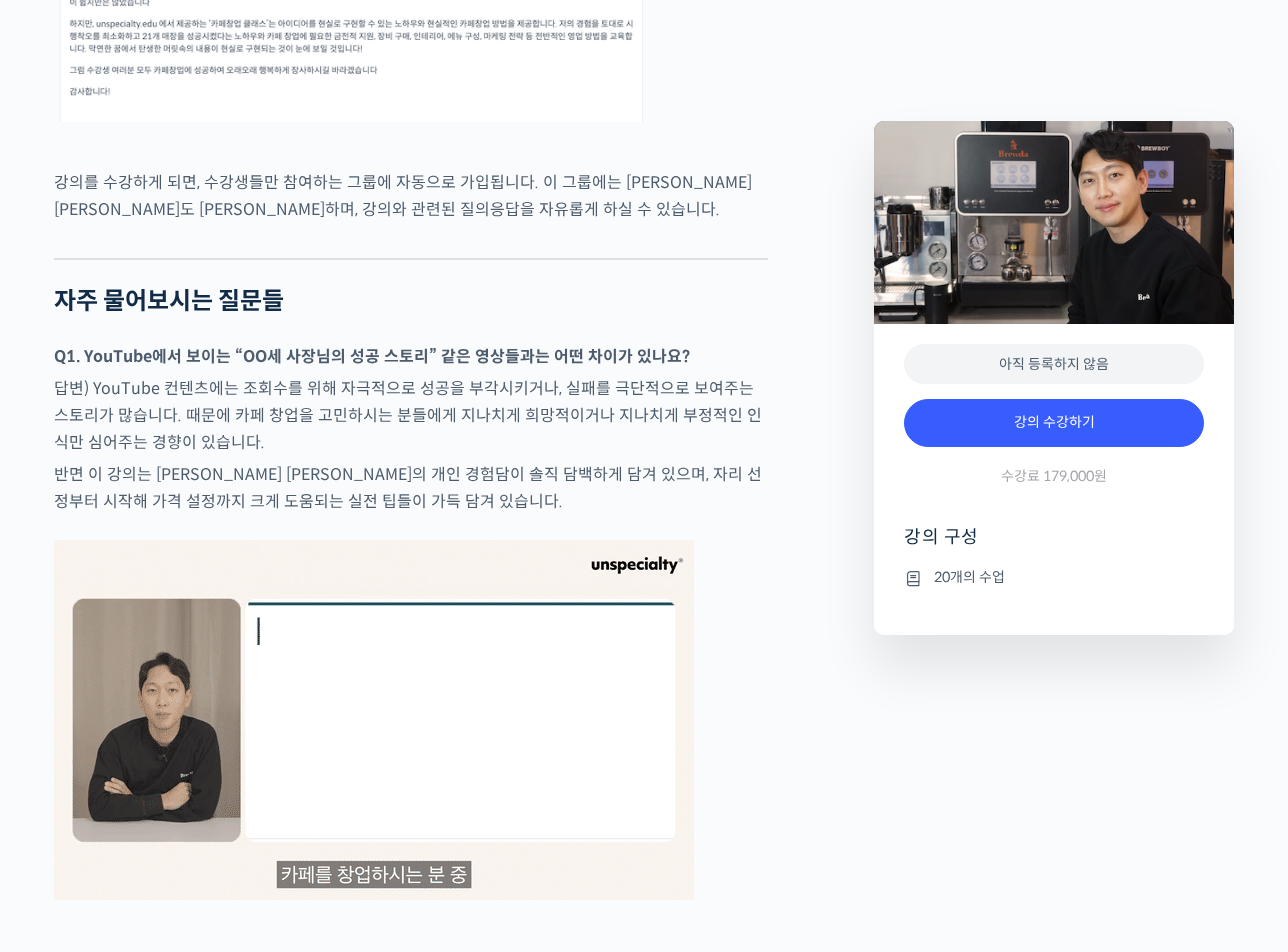 scroll, scrollTop: 6200, scrollLeft: 0, axis: vertical 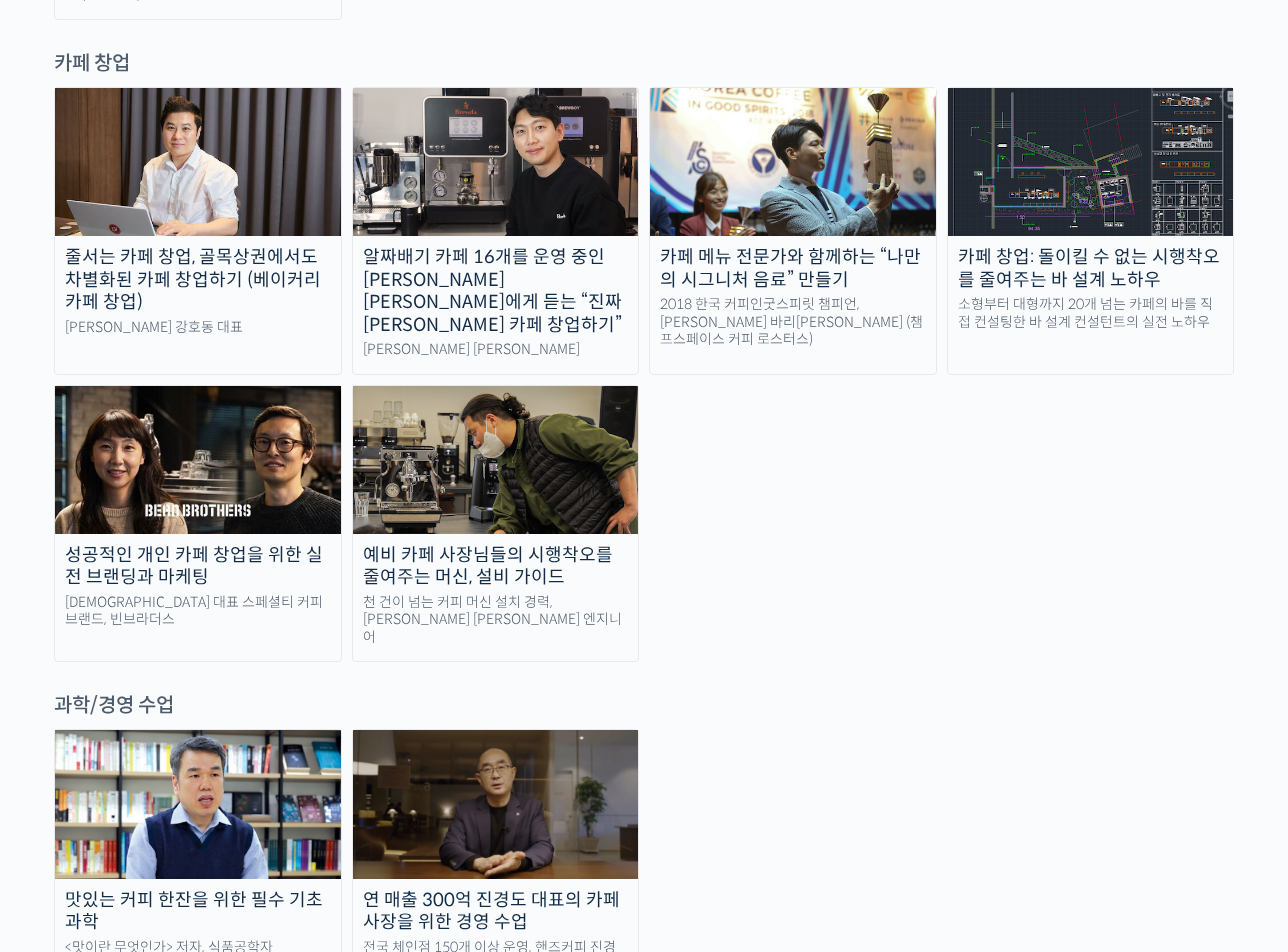 click on "맛있는 커피 한잔을 위한 필수 기초 과학" at bounding box center (198, 911) 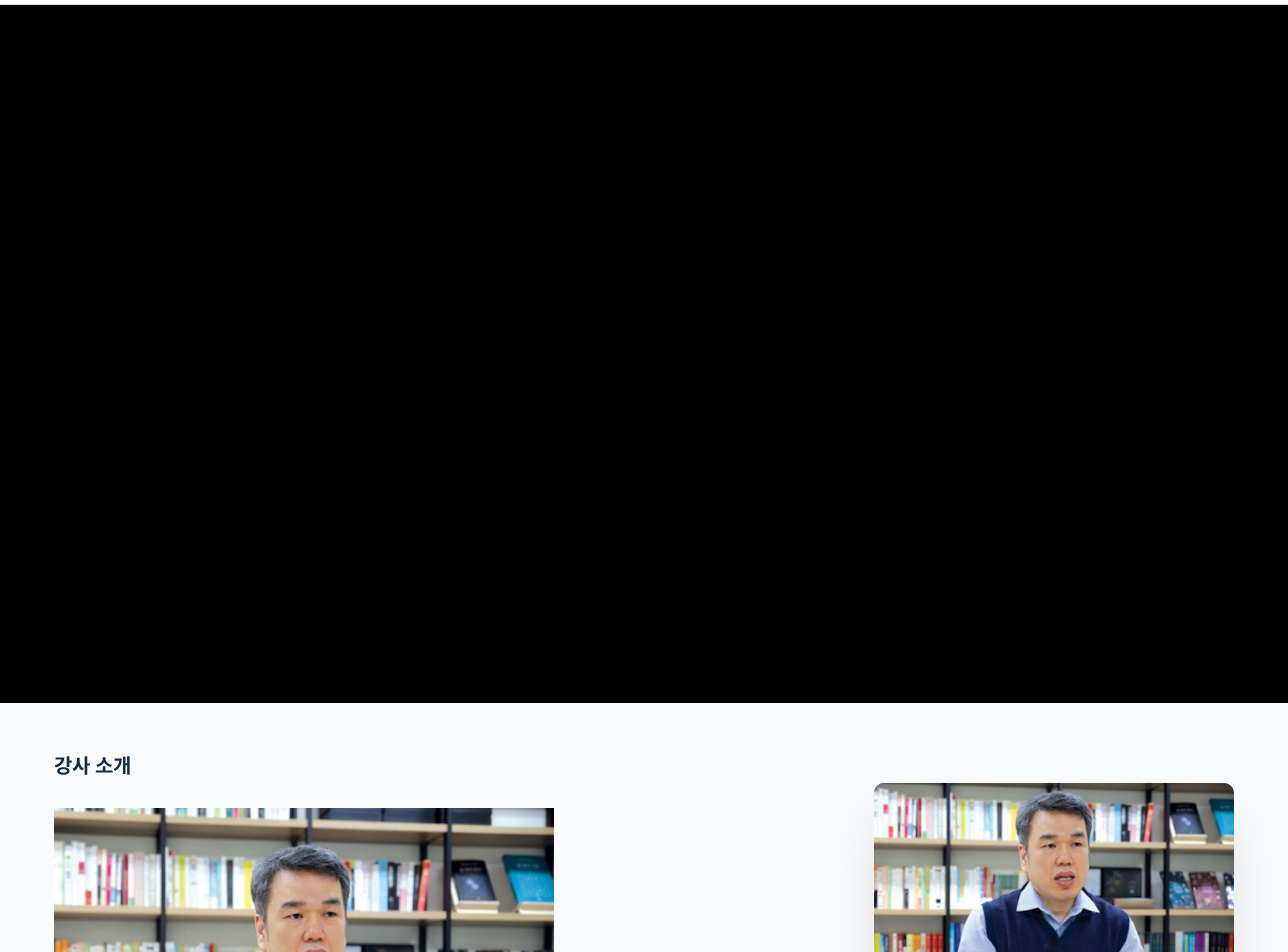 scroll, scrollTop: 0, scrollLeft: 0, axis: both 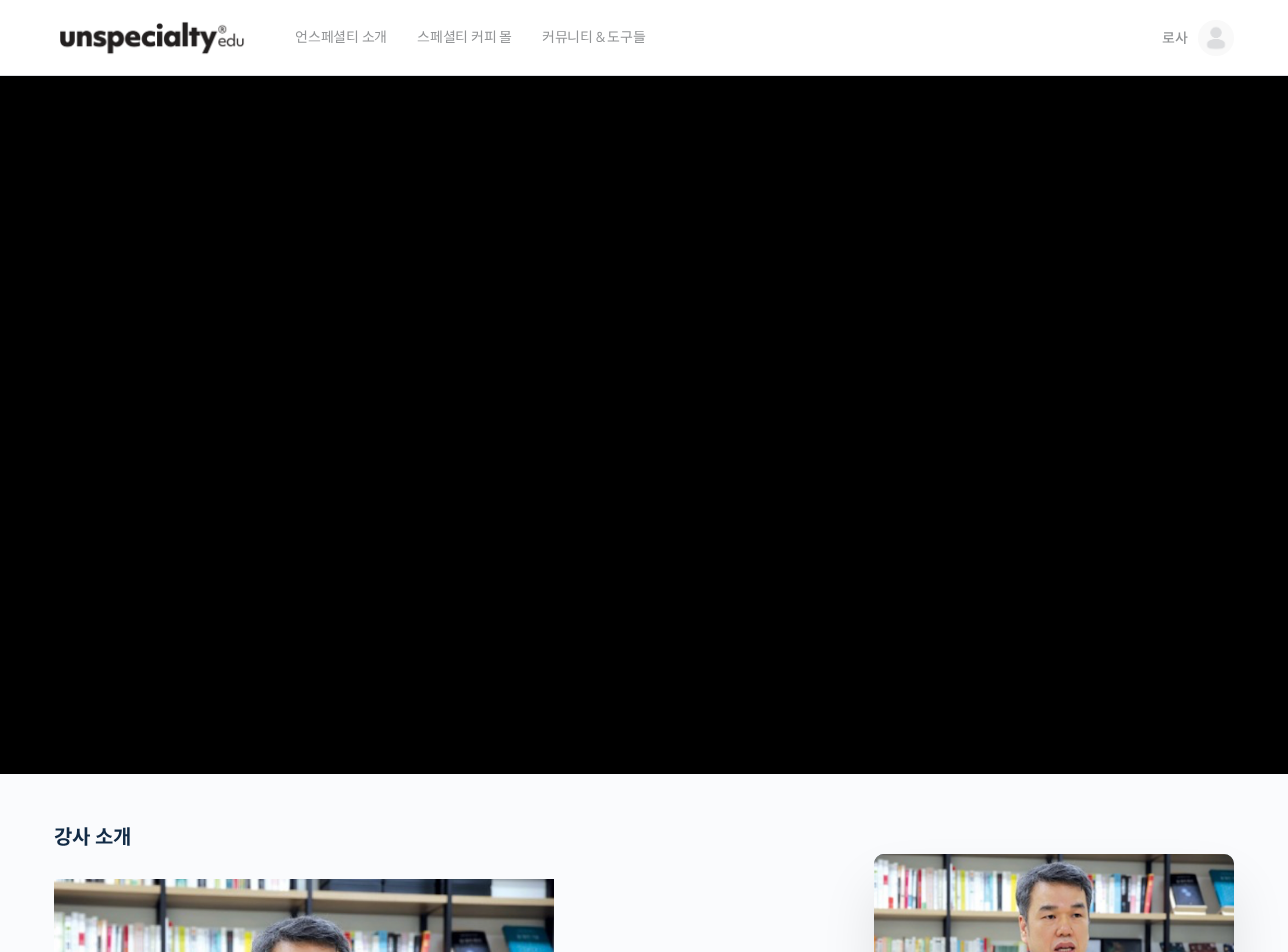 click at bounding box center (644, 421) 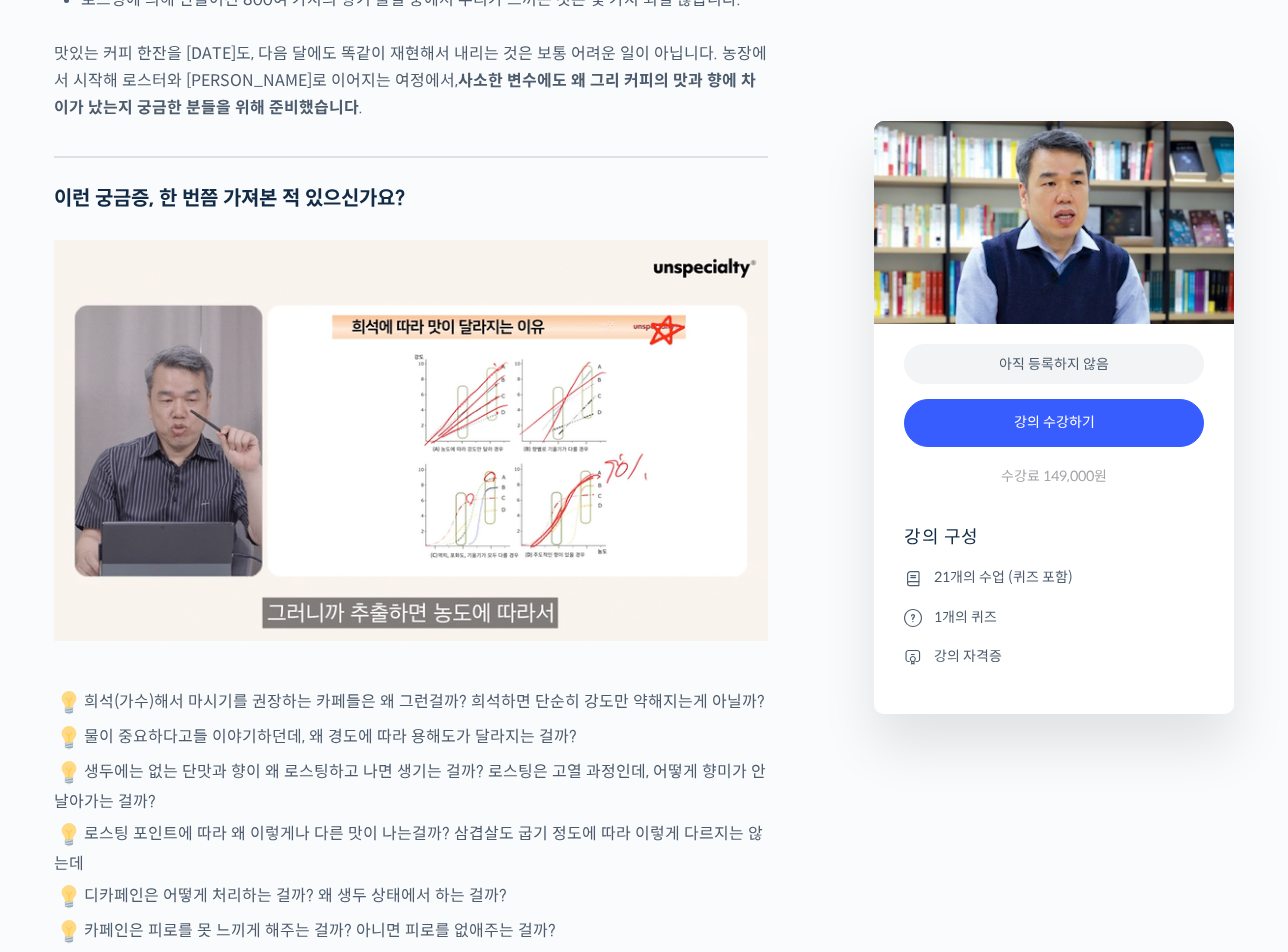 scroll, scrollTop: 5000, scrollLeft: 0, axis: vertical 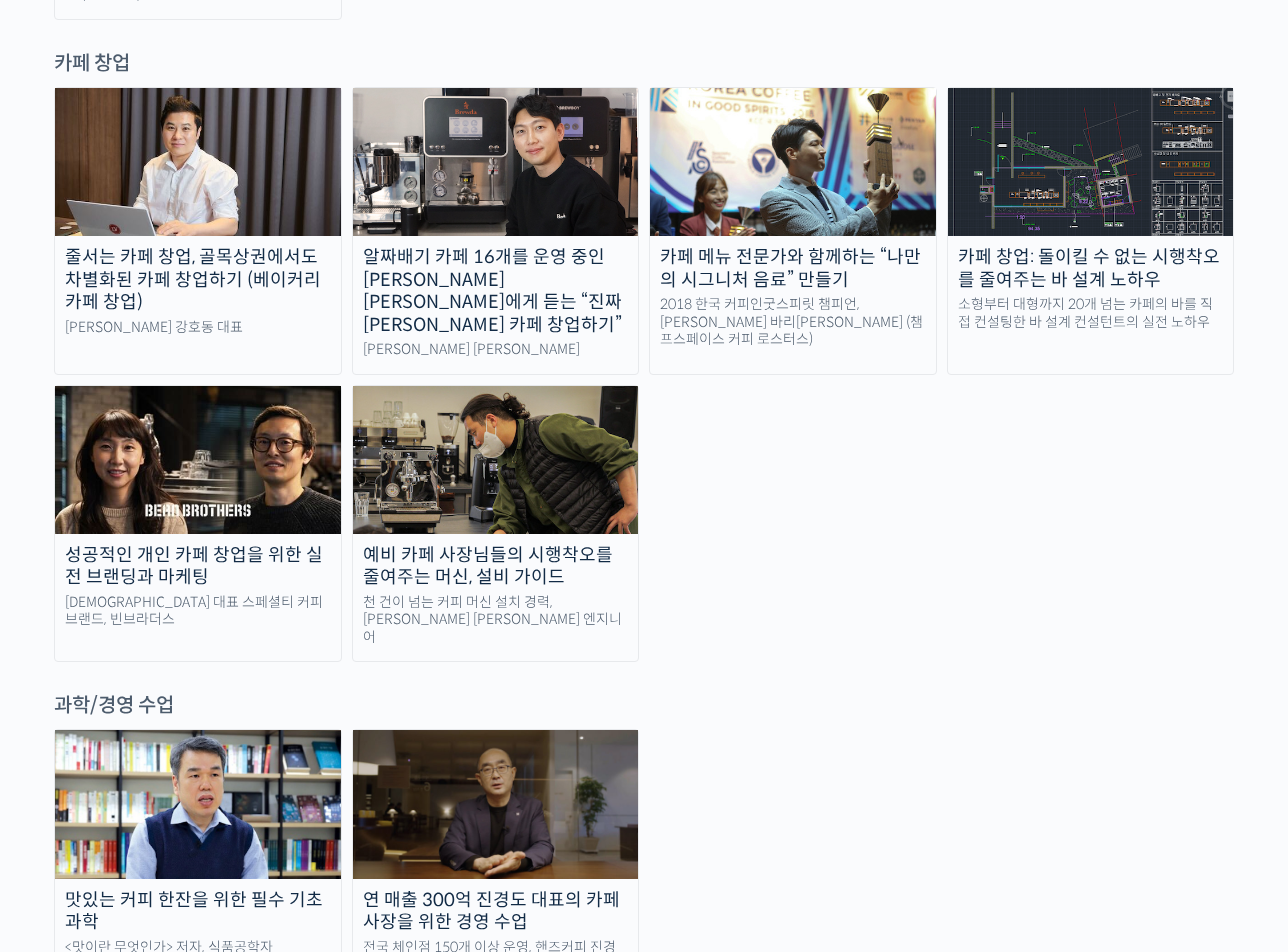 click on "연 매출 300억 진경도 대표의 카페 사장을 위한 경영 수업" at bounding box center (496, 911) 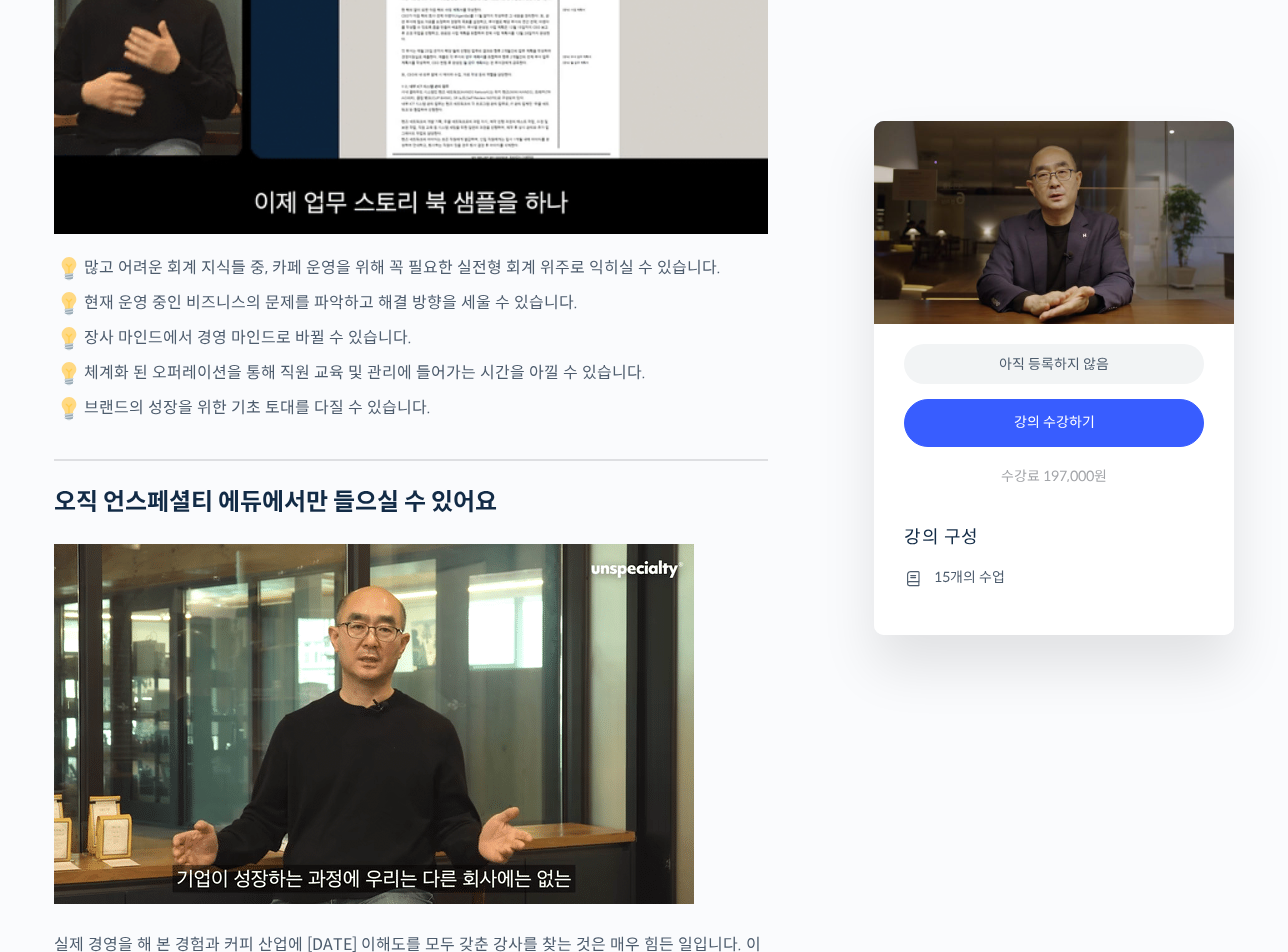 scroll, scrollTop: 4700, scrollLeft: 0, axis: vertical 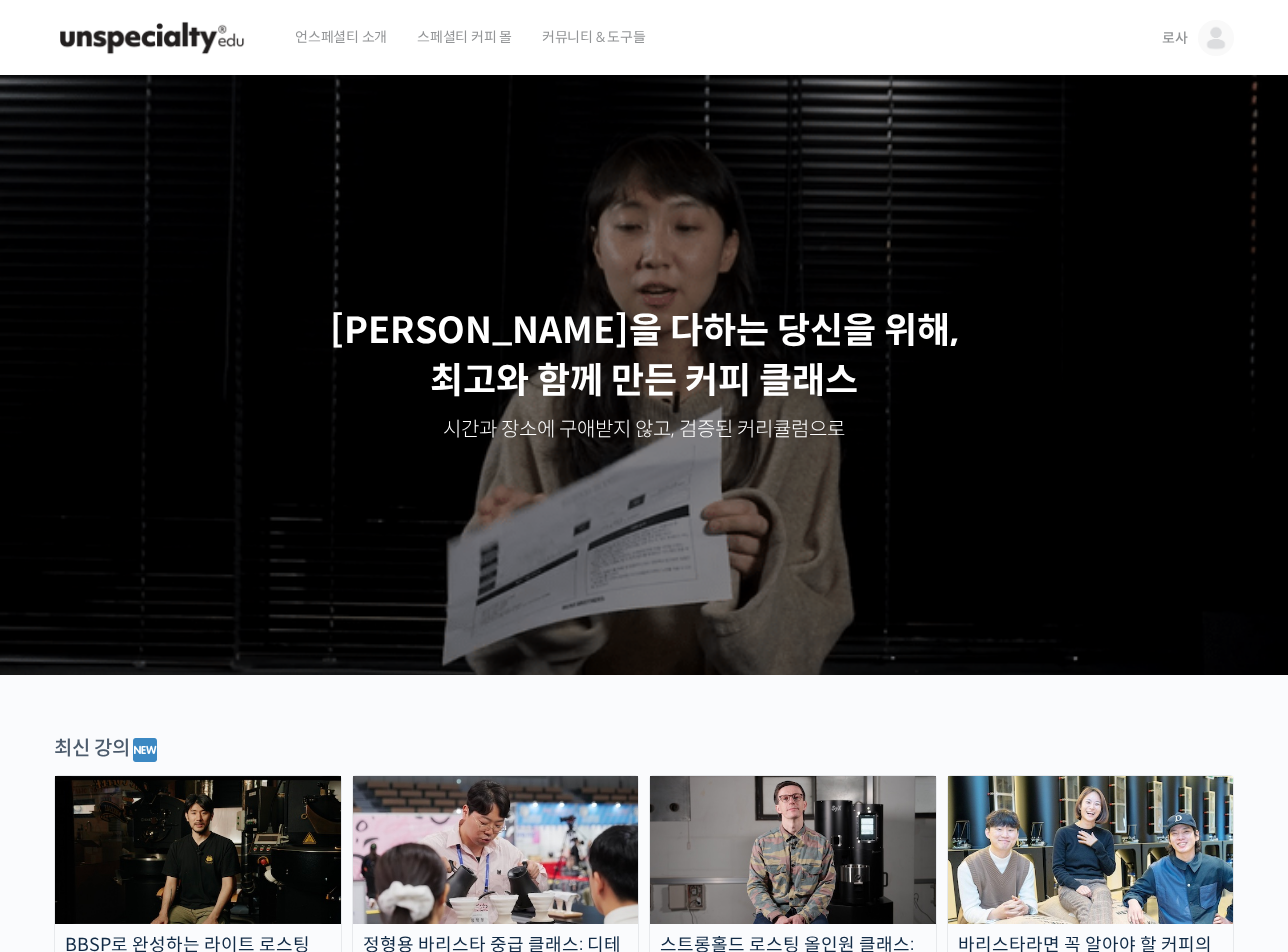 click on "스페셜티 커피 몰" at bounding box center (464, 37) 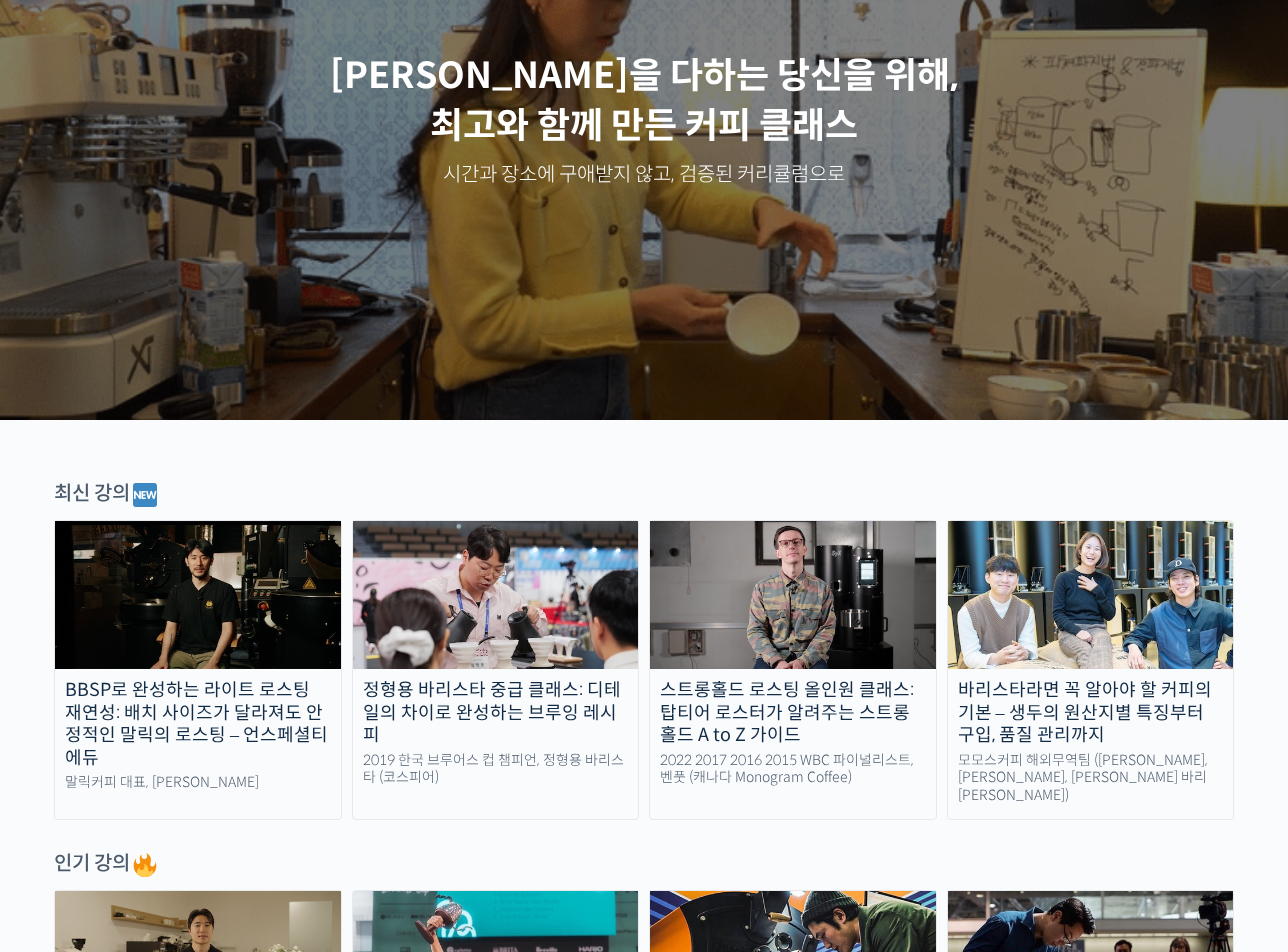 scroll, scrollTop: 0, scrollLeft: 0, axis: both 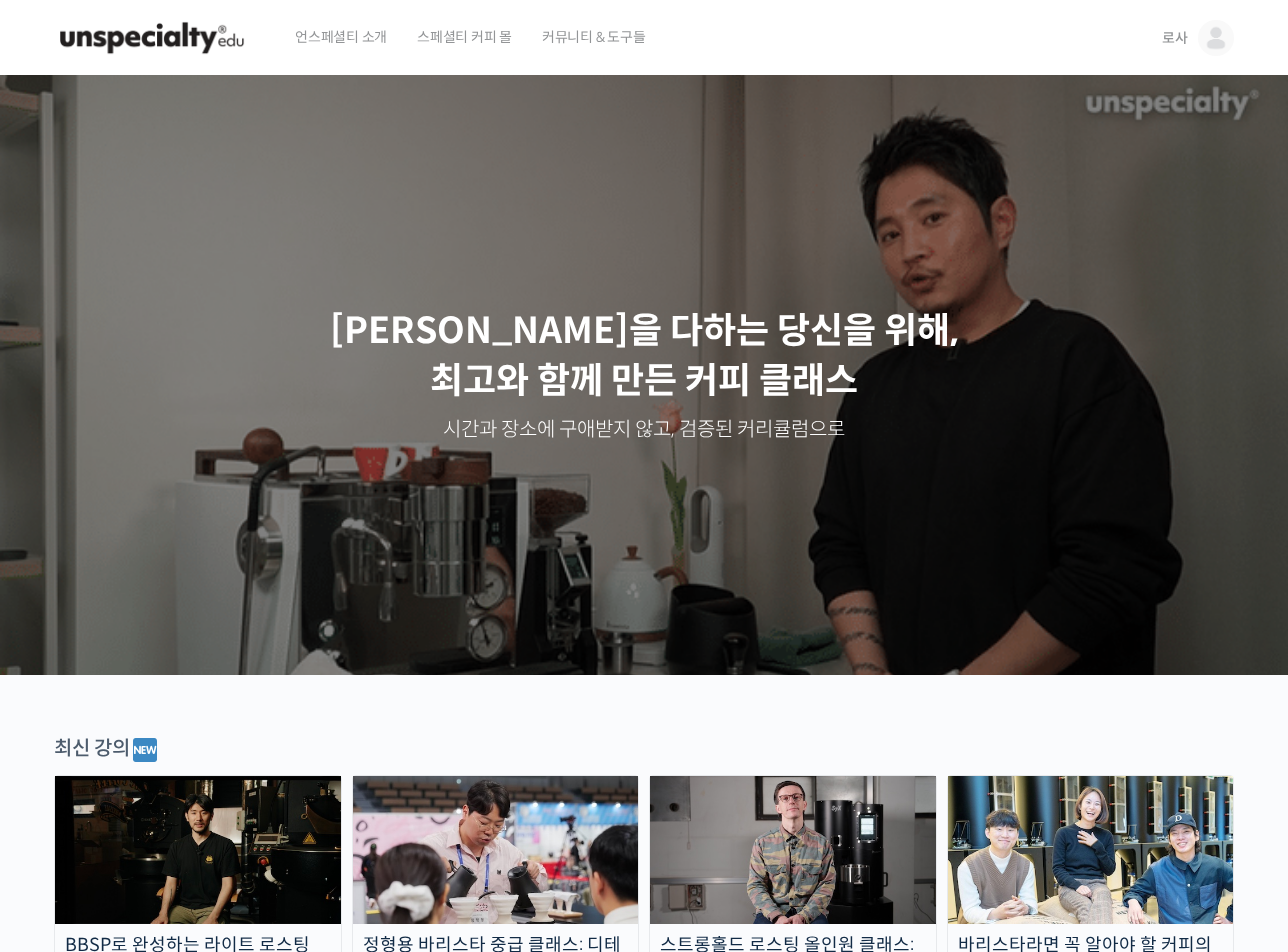 click on "언스페셜티 소개" at bounding box center [341, 37] 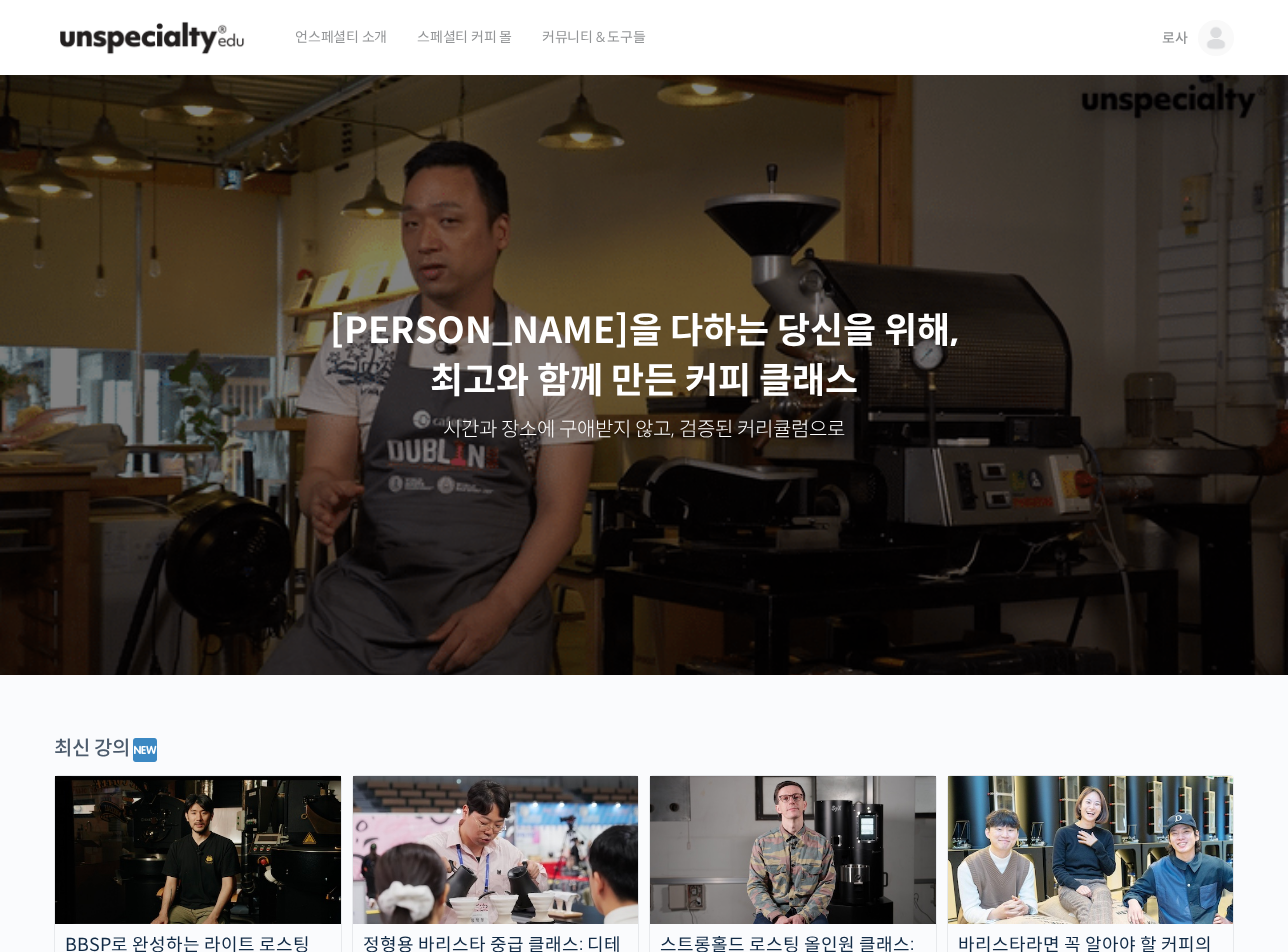 click on "커뮤니티 & 도구들" at bounding box center [594, 37] 